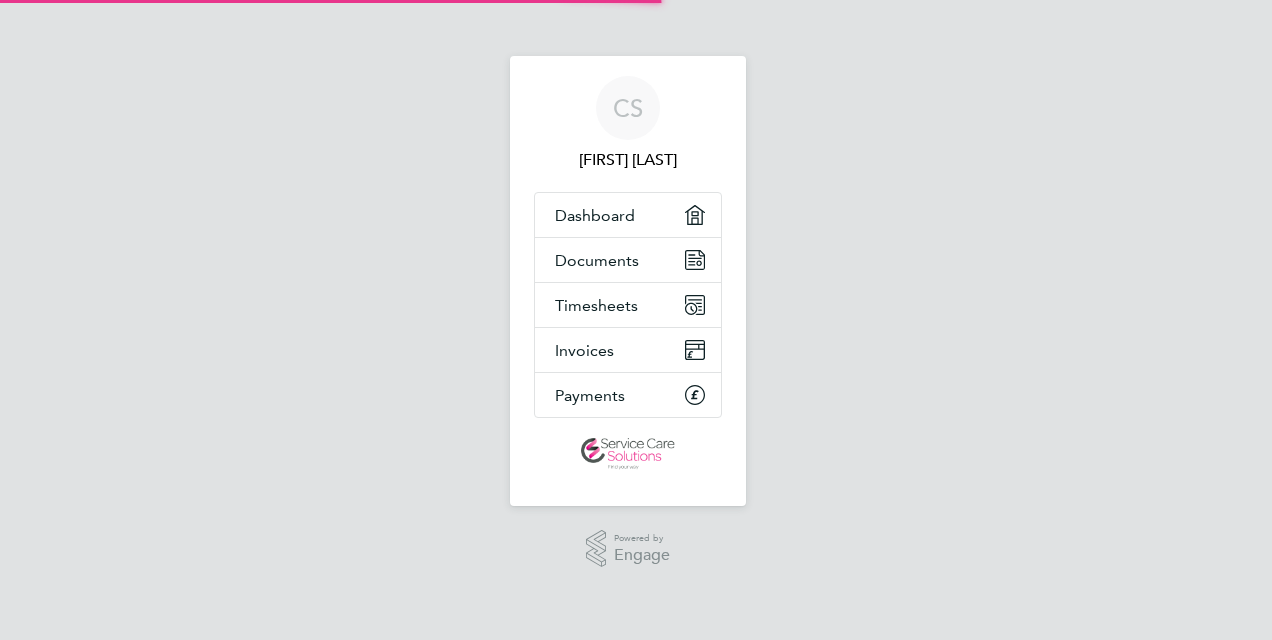 scroll, scrollTop: 0, scrollLeft: 0, axis: both 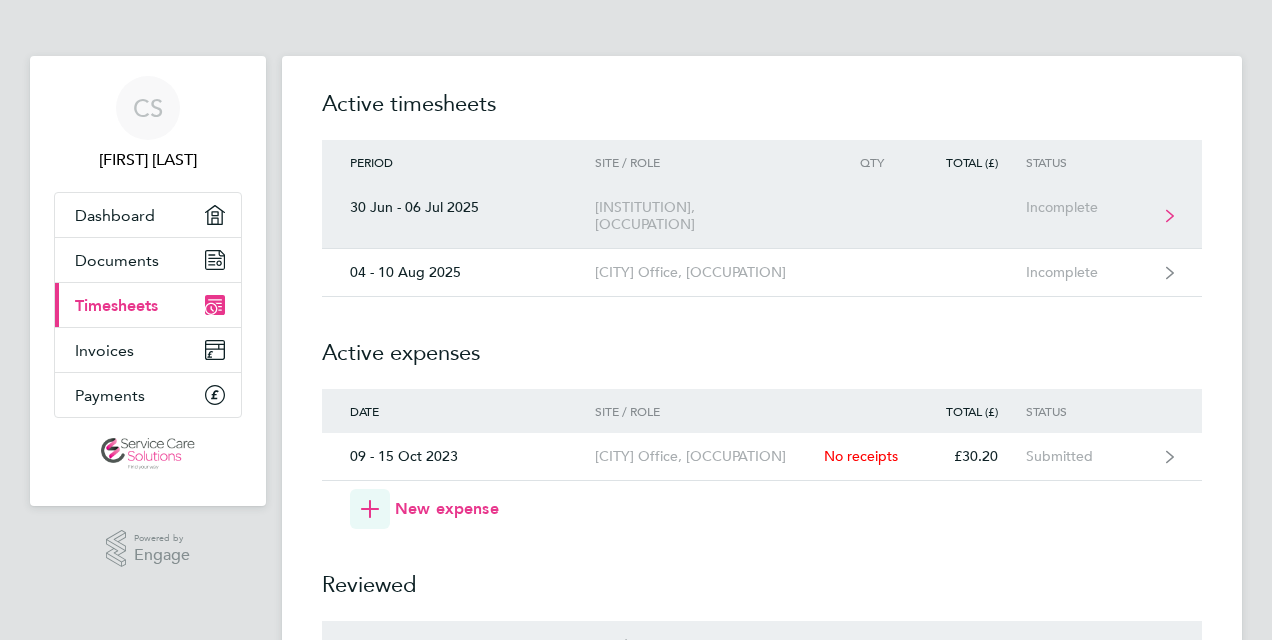 click on "Incomplete" 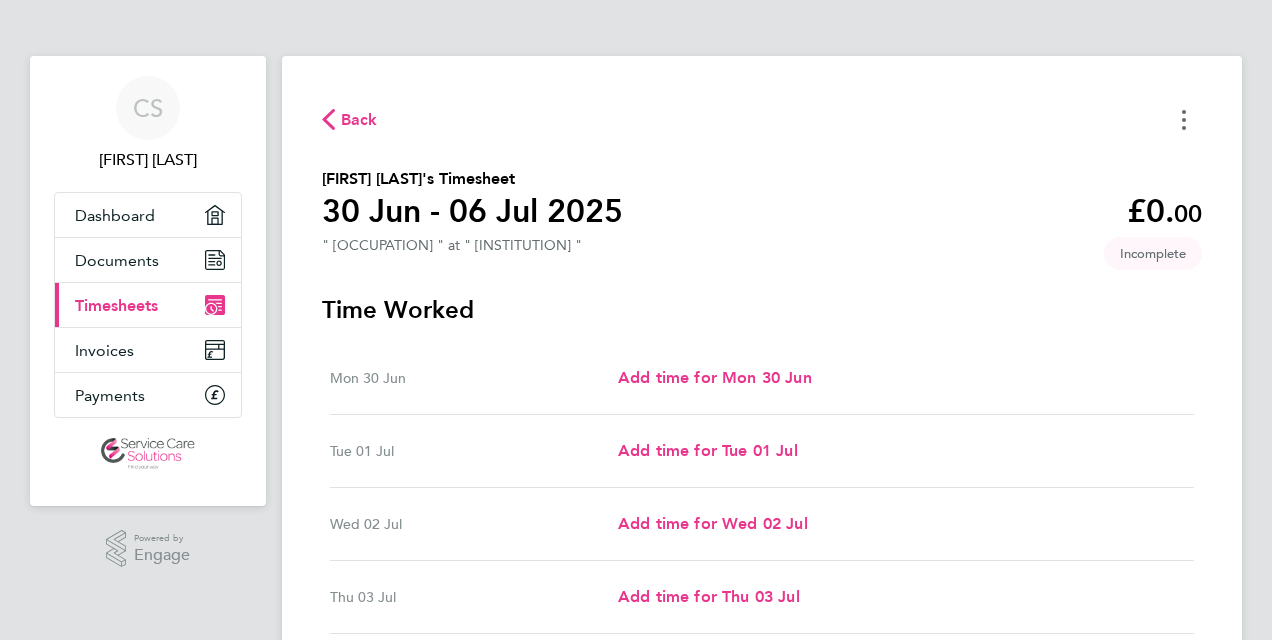 click at bounding box center (1184, 119) 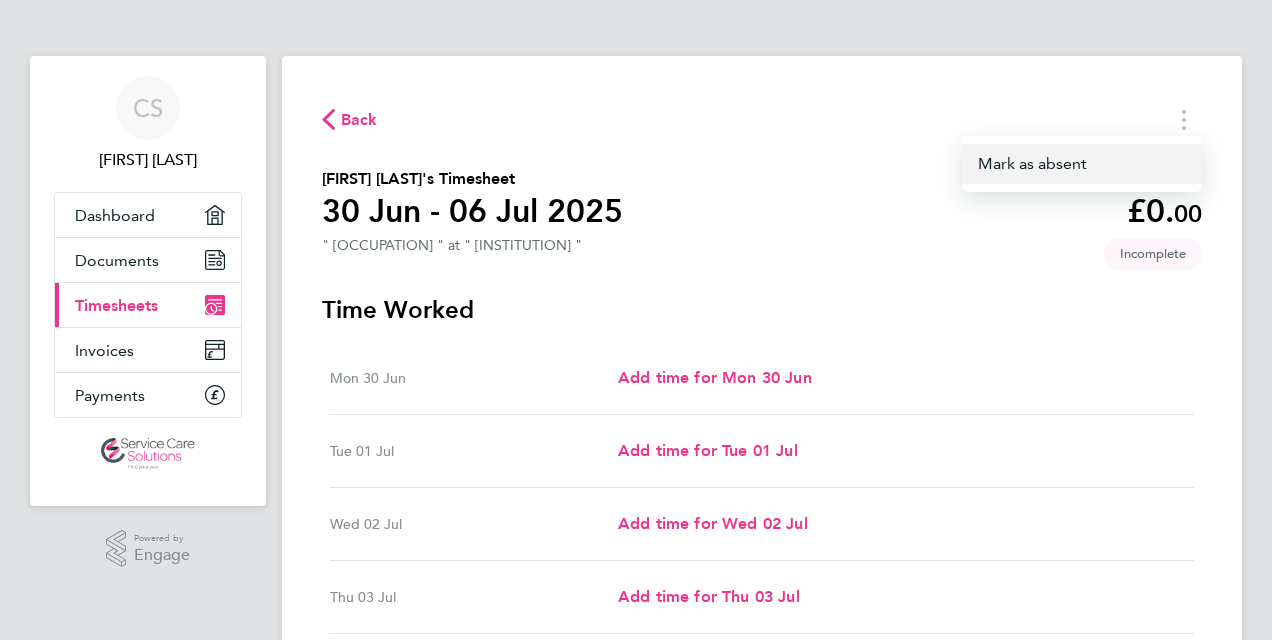 click on "Mark as absent" 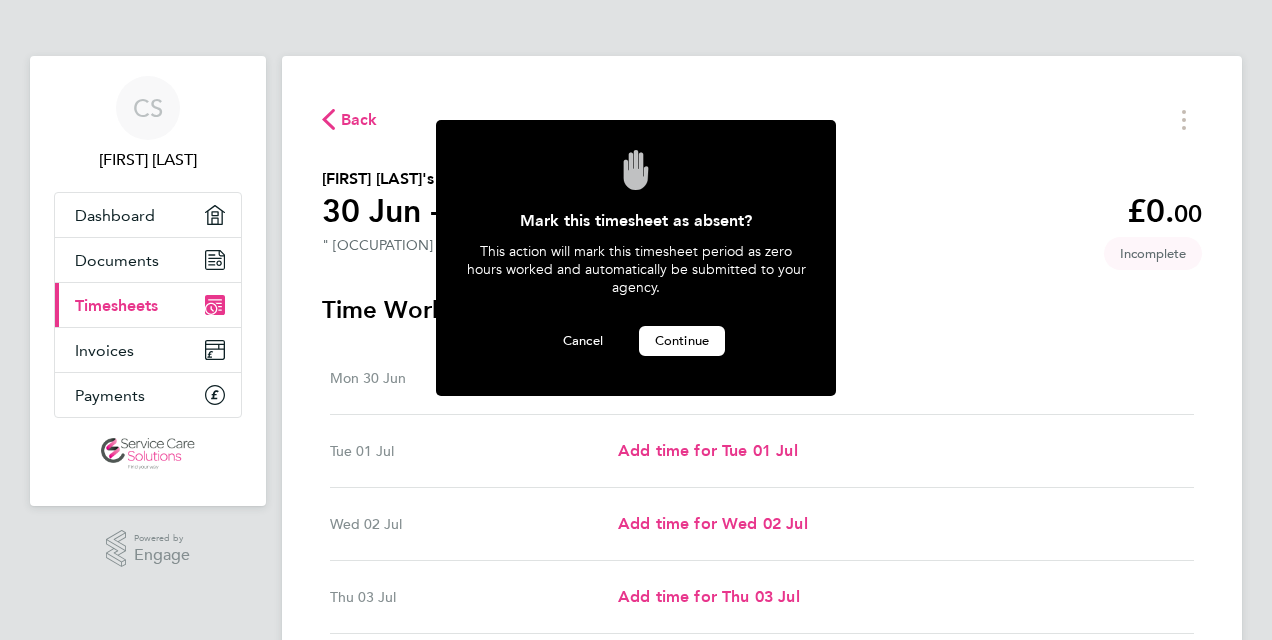 click on "Continue" 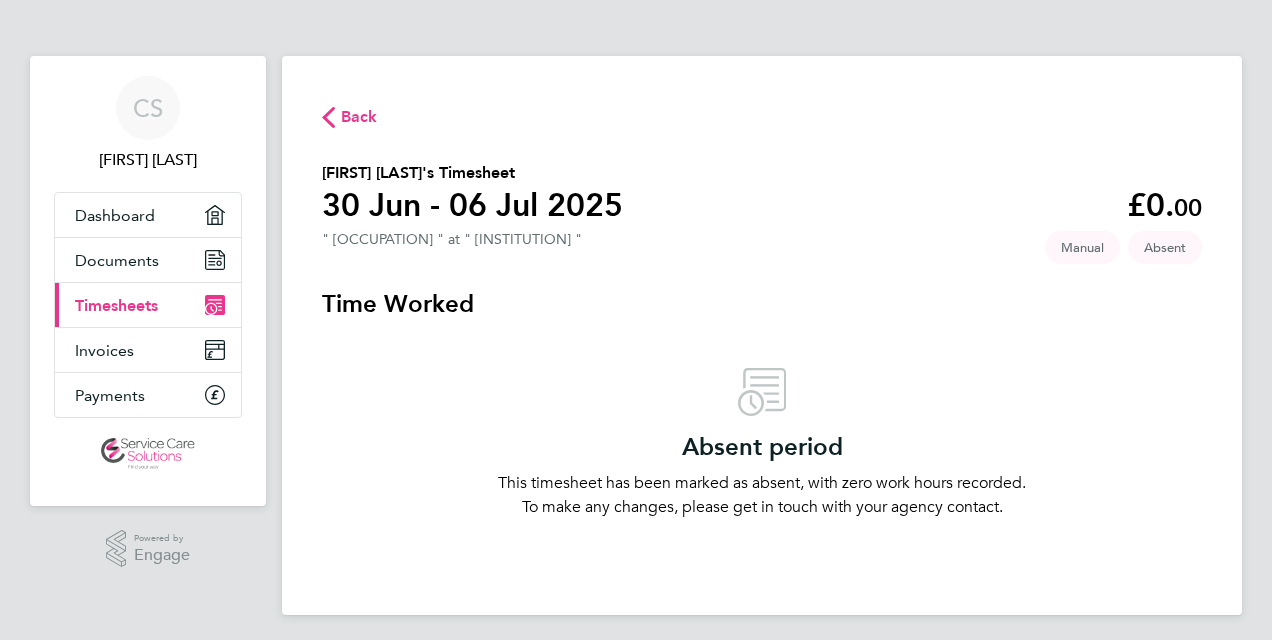 click on "Back" 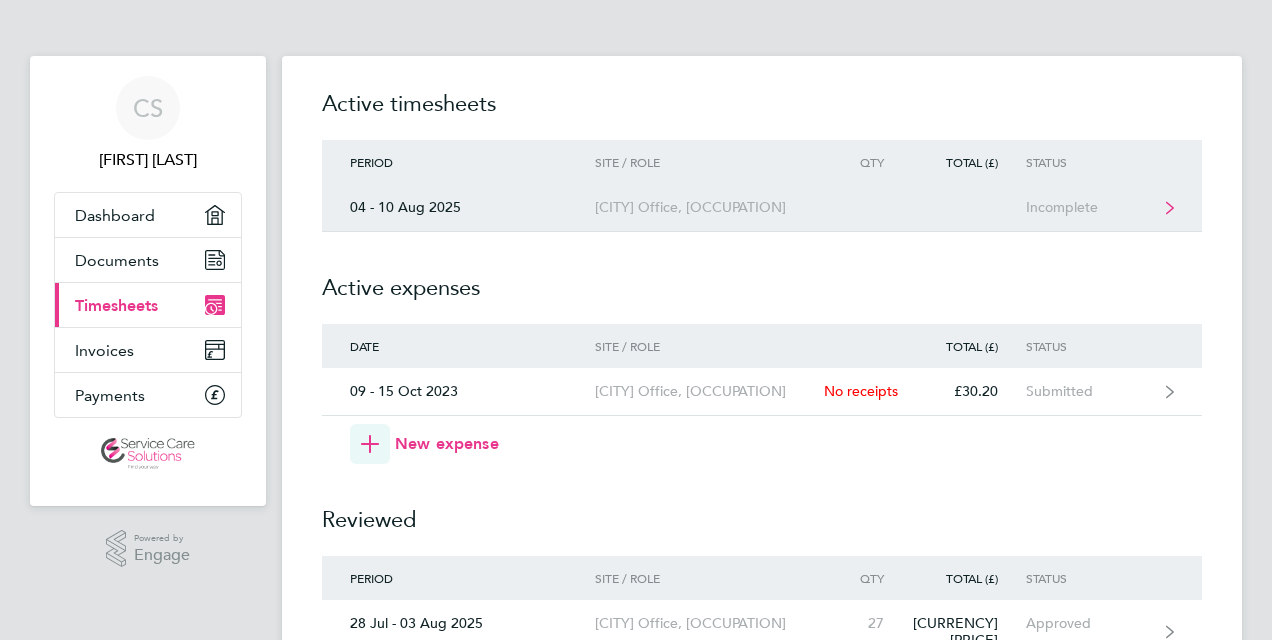 click on "Incomplete" 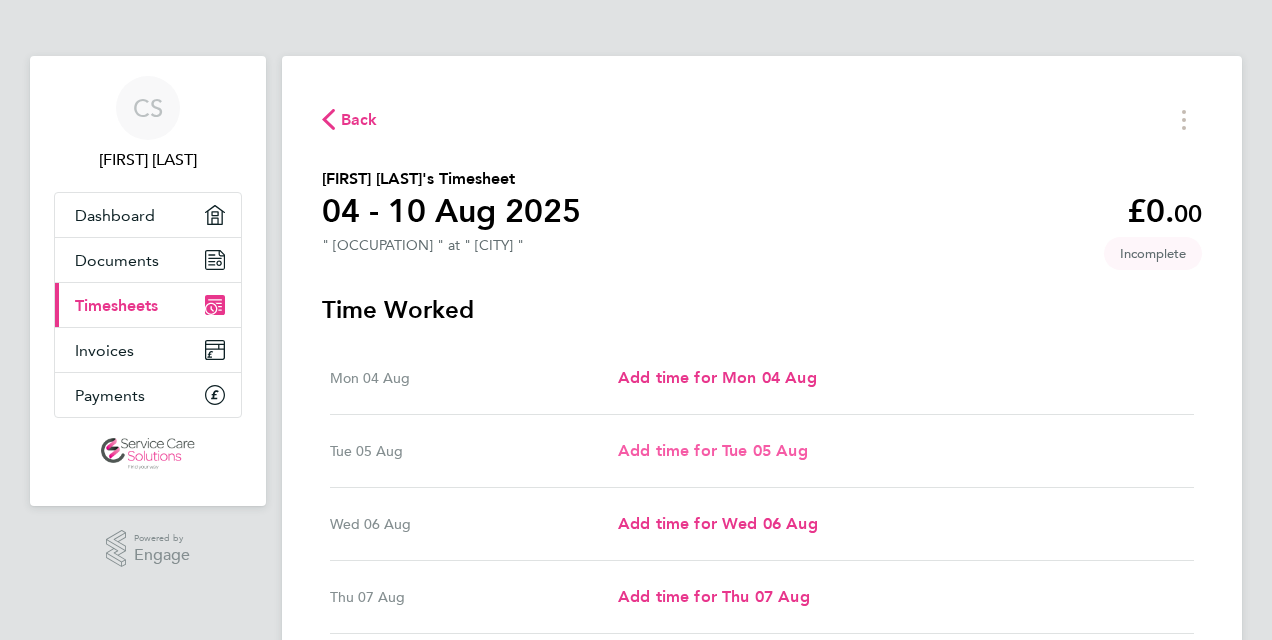click on "Add time for Tue 05 Aug" at bounding box center [713, 450] 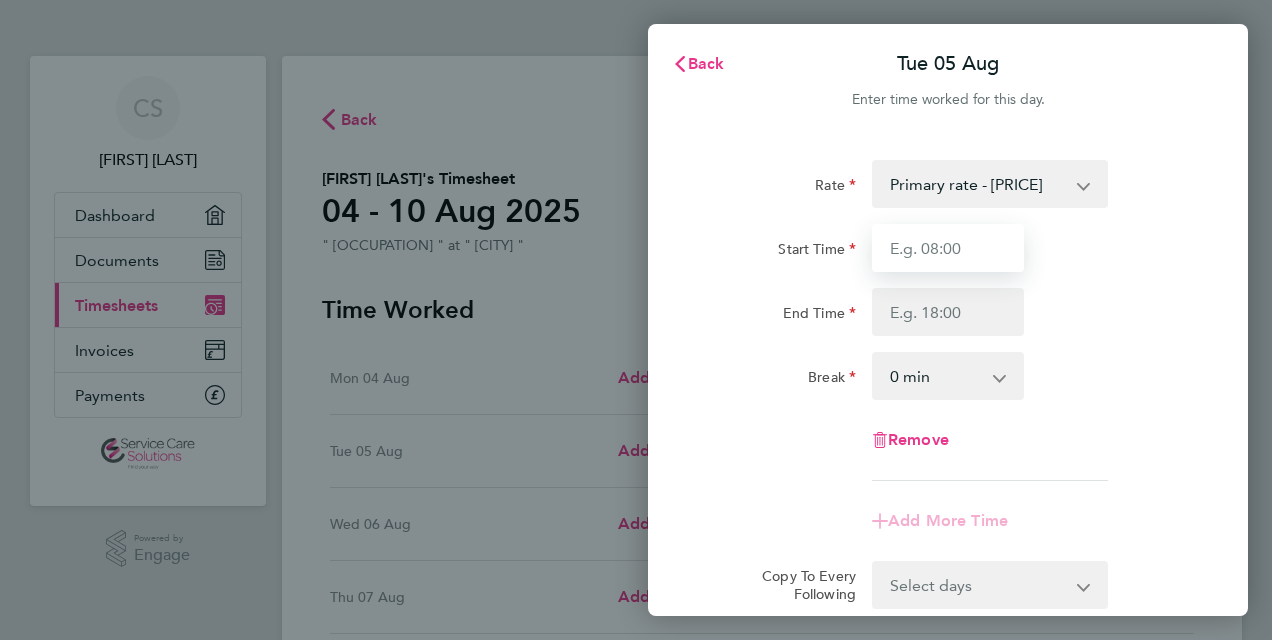 click on "Start Time" at bounding box center [948, 248] 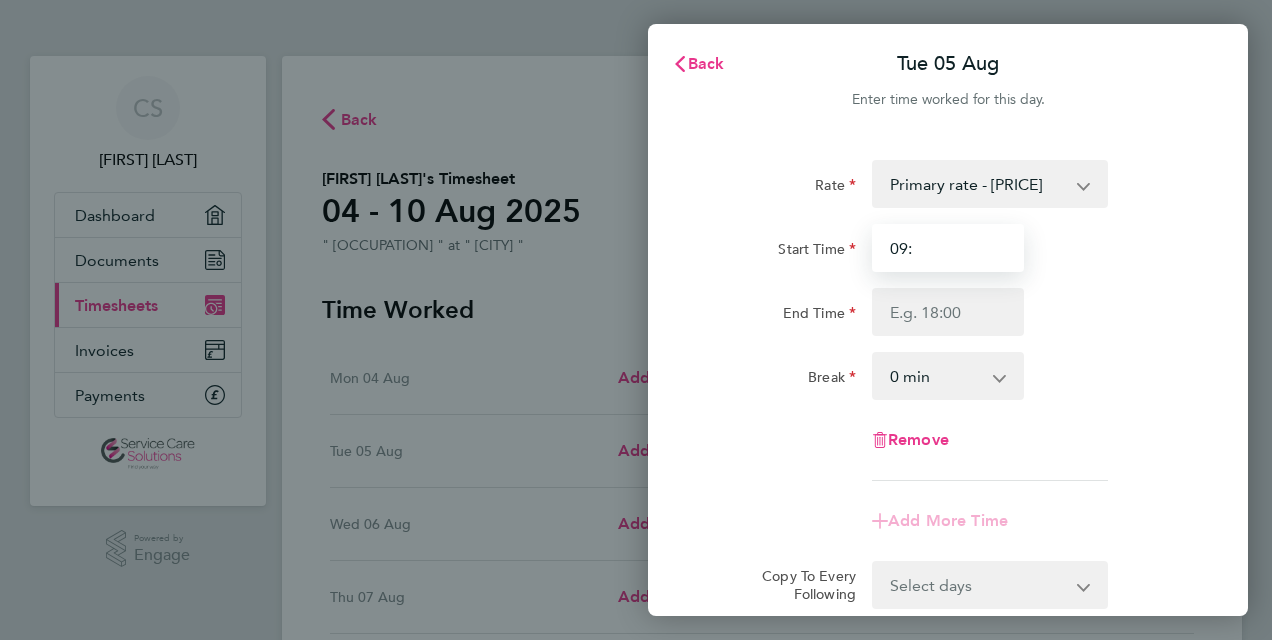 type on "09:00" 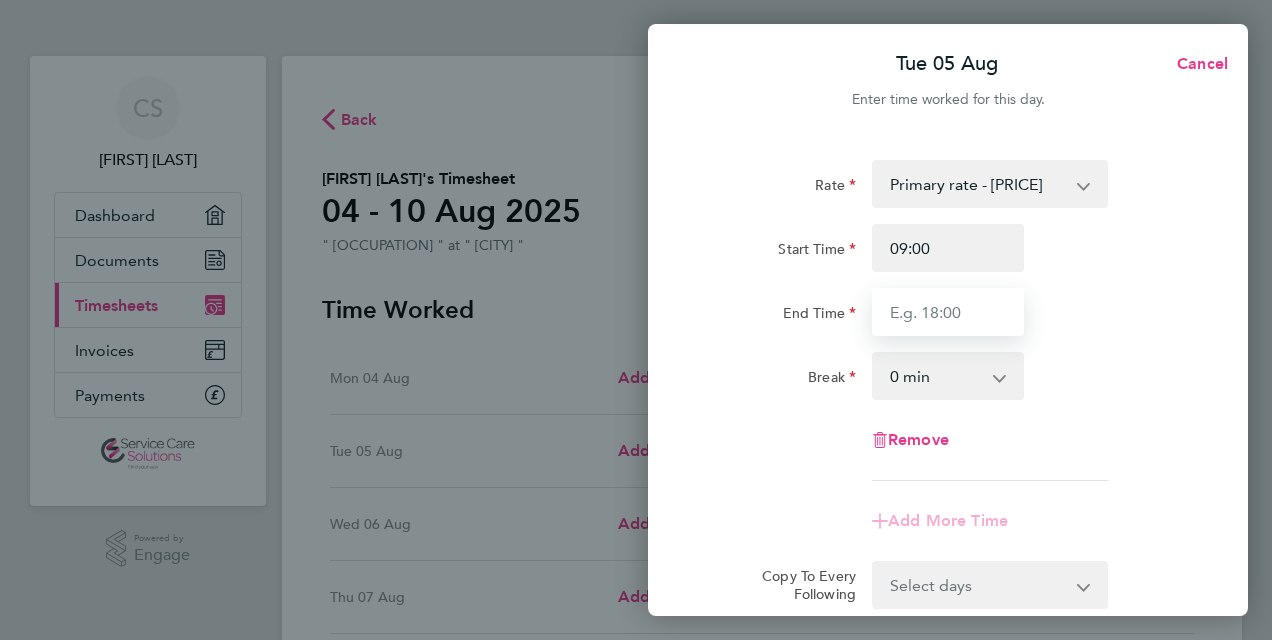click on "End Time" at bounding box center (948, 312) 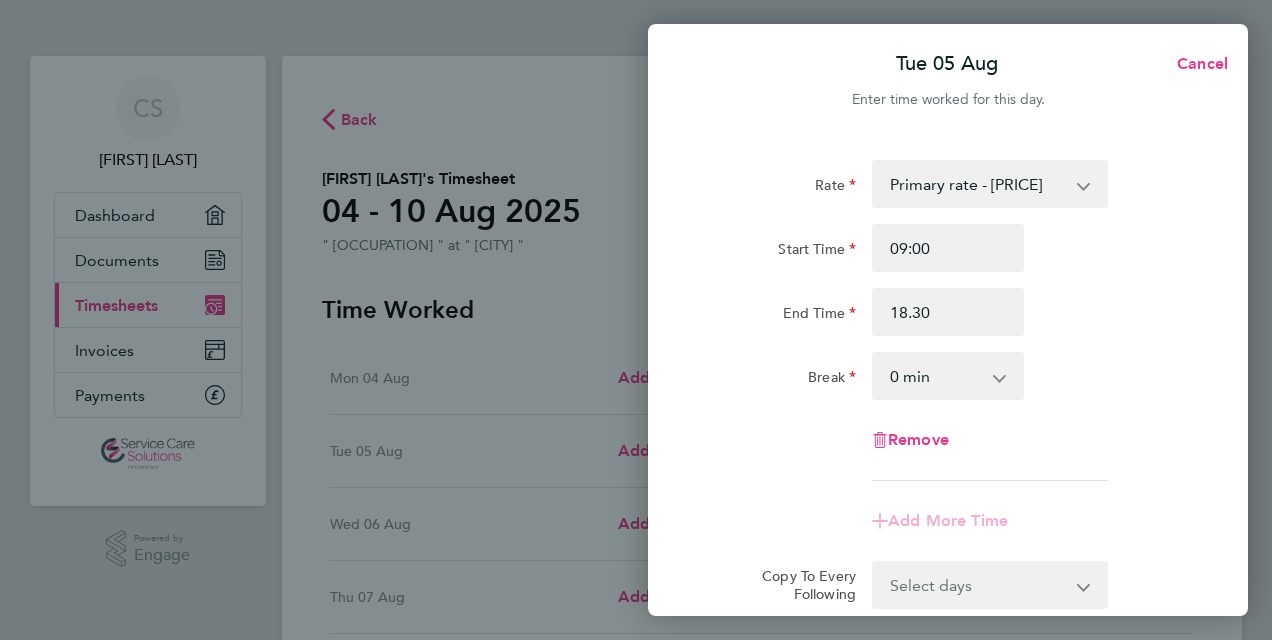 type on "18:30" 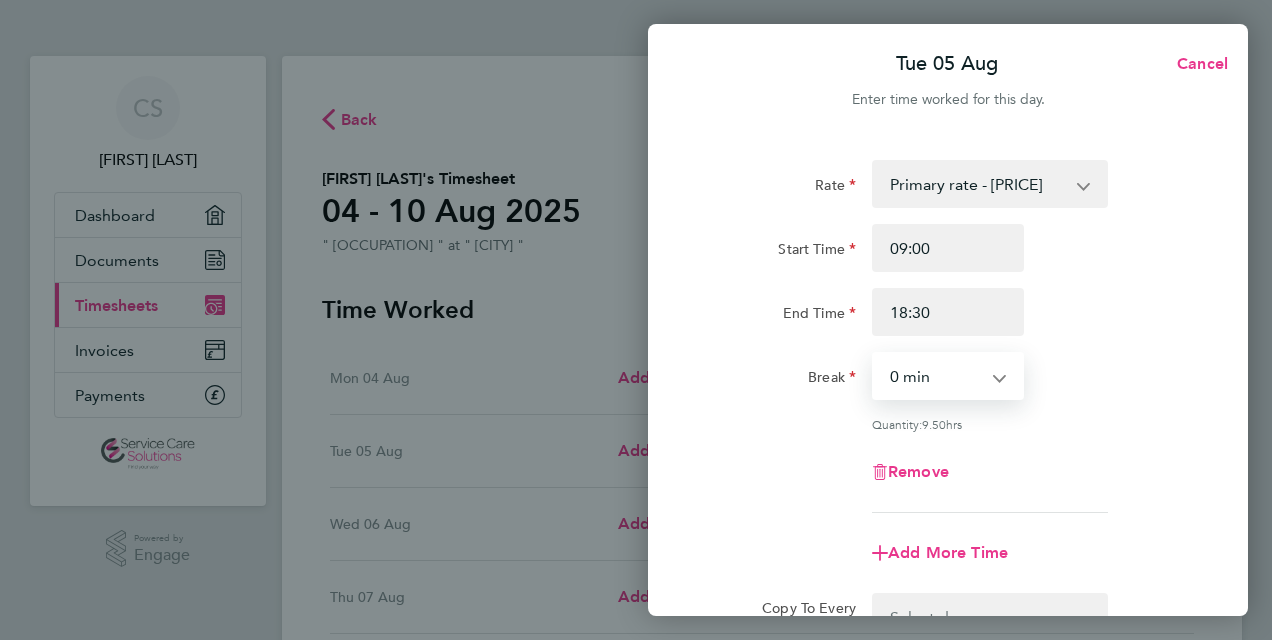 click on "0 min   15 min   30 min   45 min   60 min   75 min   90 min" at bounding box center [936, 376] 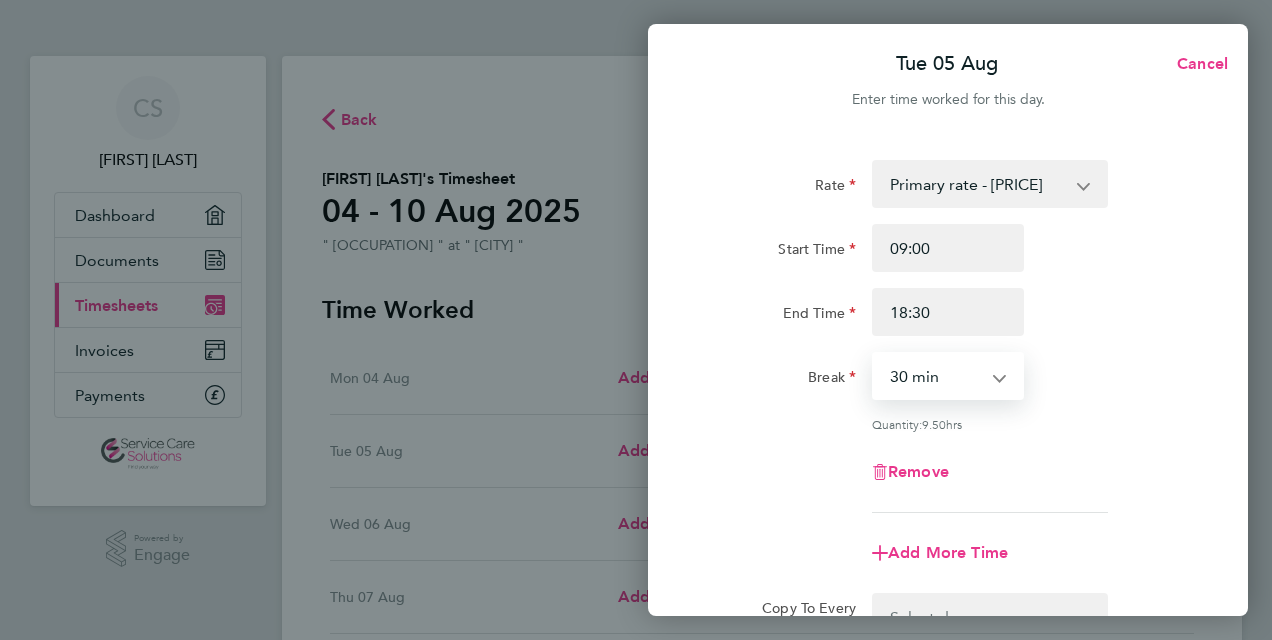 click on "0 min   15 min   30 min   45 min   60 min   75 min   90 min" at bounding box center (936, 376) 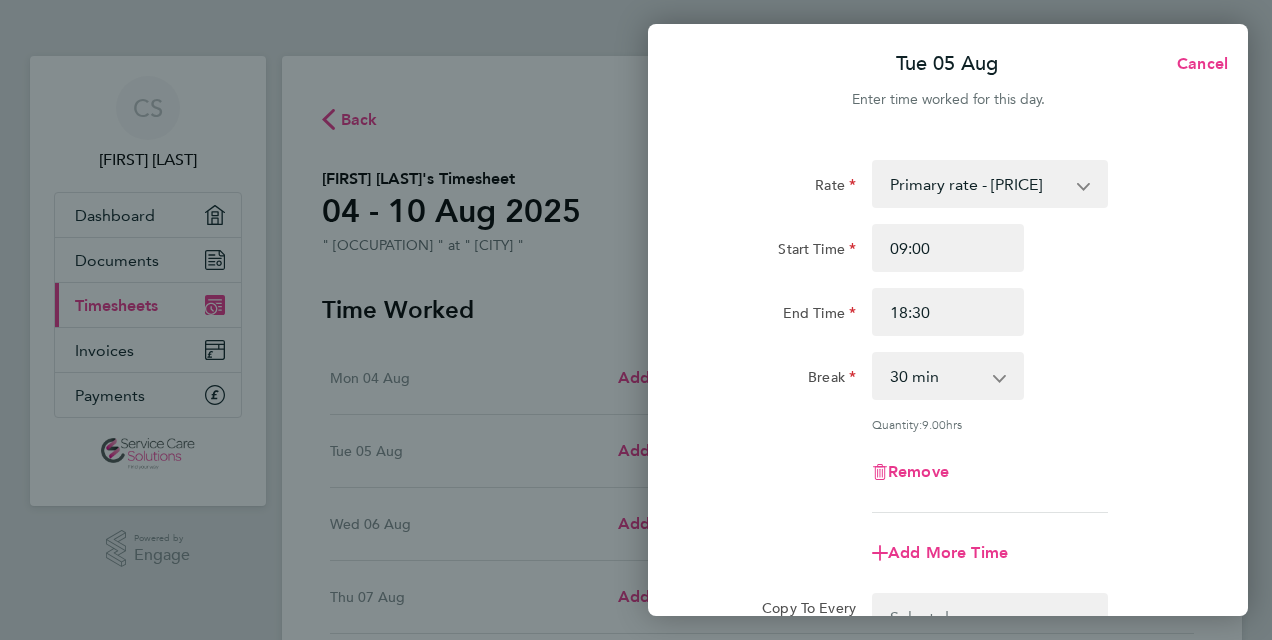 click on "Add More Time" 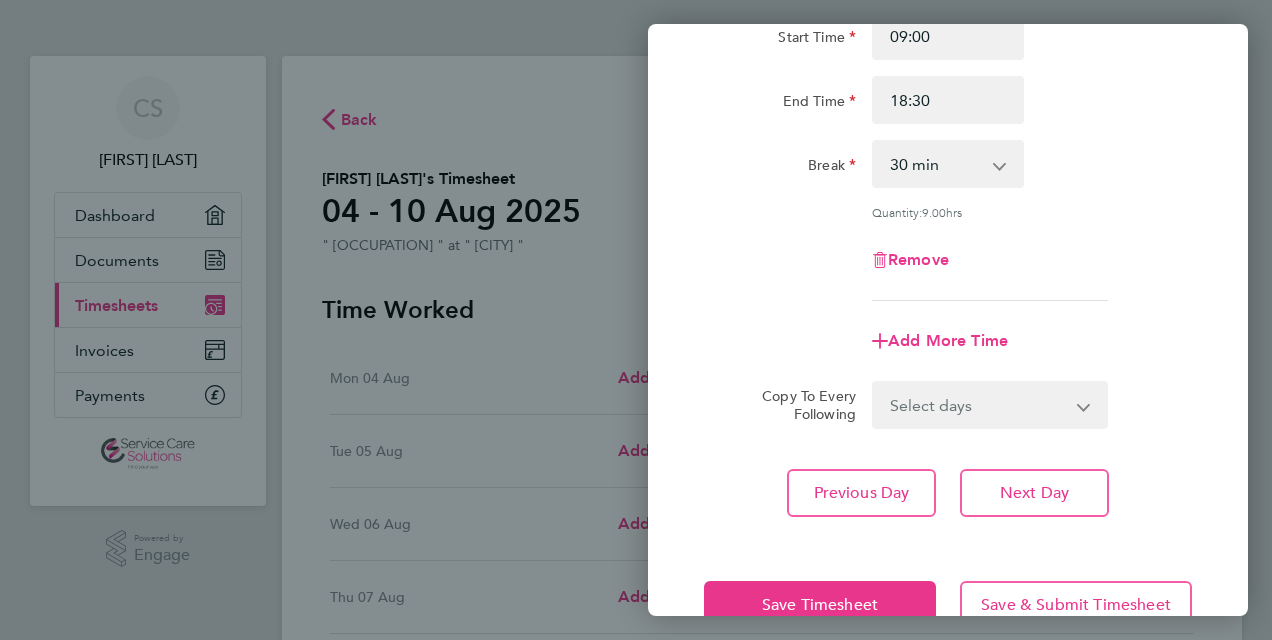 scroll, scrollTop: 263, scrollLeft: 0, axis: vertical 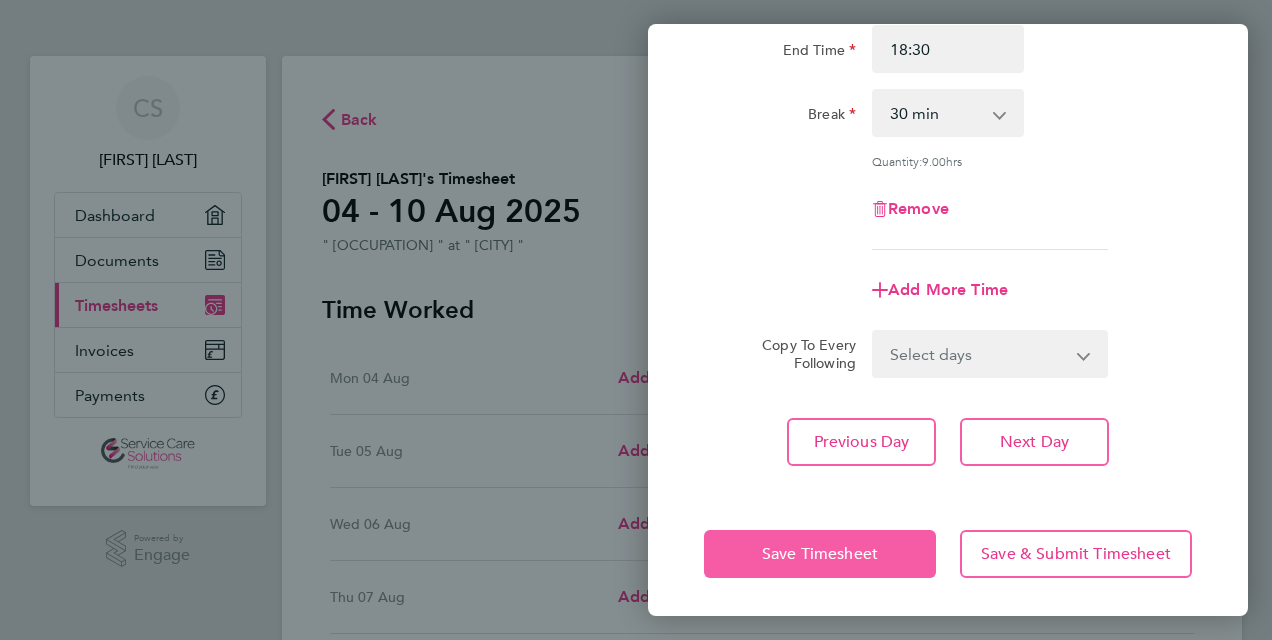 click on "Save Timesheet" 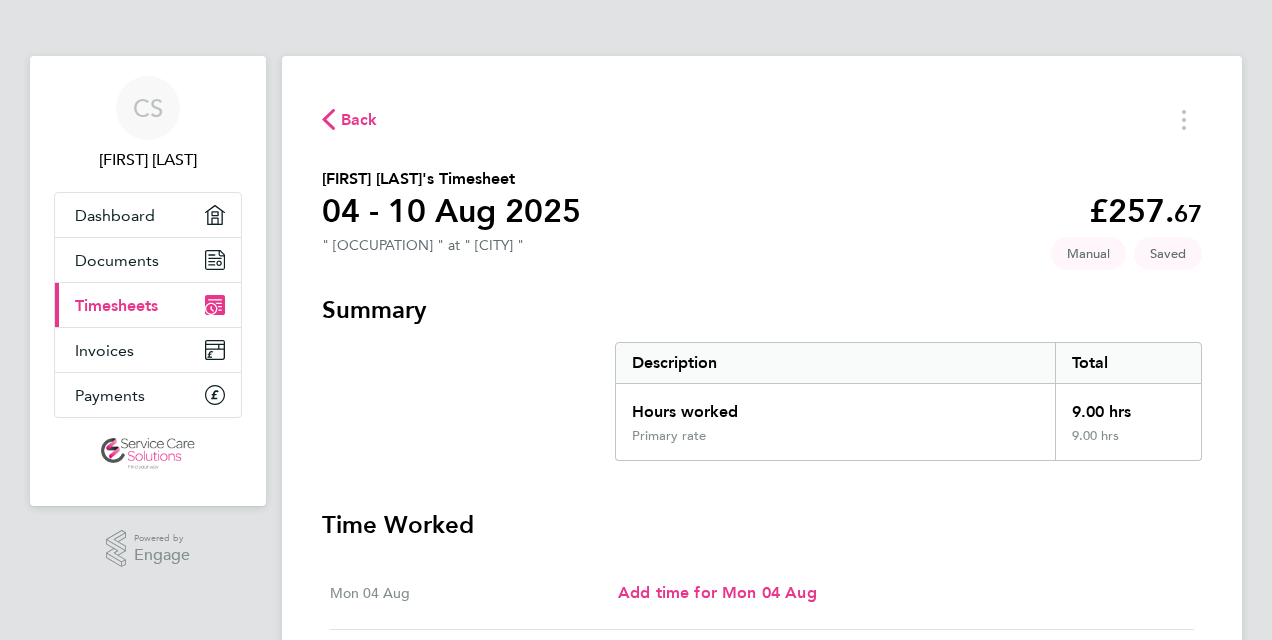 click on "Time Worked   Mon 04 Aug   Add time for Mon 04 Aug   Add time for Mon 04 Aug   Tue 05 Aug   09:00 to 18:30   |   30 min   9.00 hrs   |   Primary rate   ([CURRENCY][PRICE]) =   [CURRENCY][PRICE]   Edit   Wed 06 Aug   Add time for Wed 06 Aug   Add time for Wed 06 Aug   Thu 07 Aug   Add time for Thu 07 Aug   Add time for Thu 07 Aug   Fri 08 Aug   Add time for Fri 08 Aug   Add time for Fri 08 Aug   Sat 09 Aug   Add time for Sat 09 Aug   Add time for Sat 09 Aug   Sun 10 Aug   Add time for Sun 10 Aug   Add time for Sun 10 Aug   Submit For Approval" at bounding box center [762, 848] 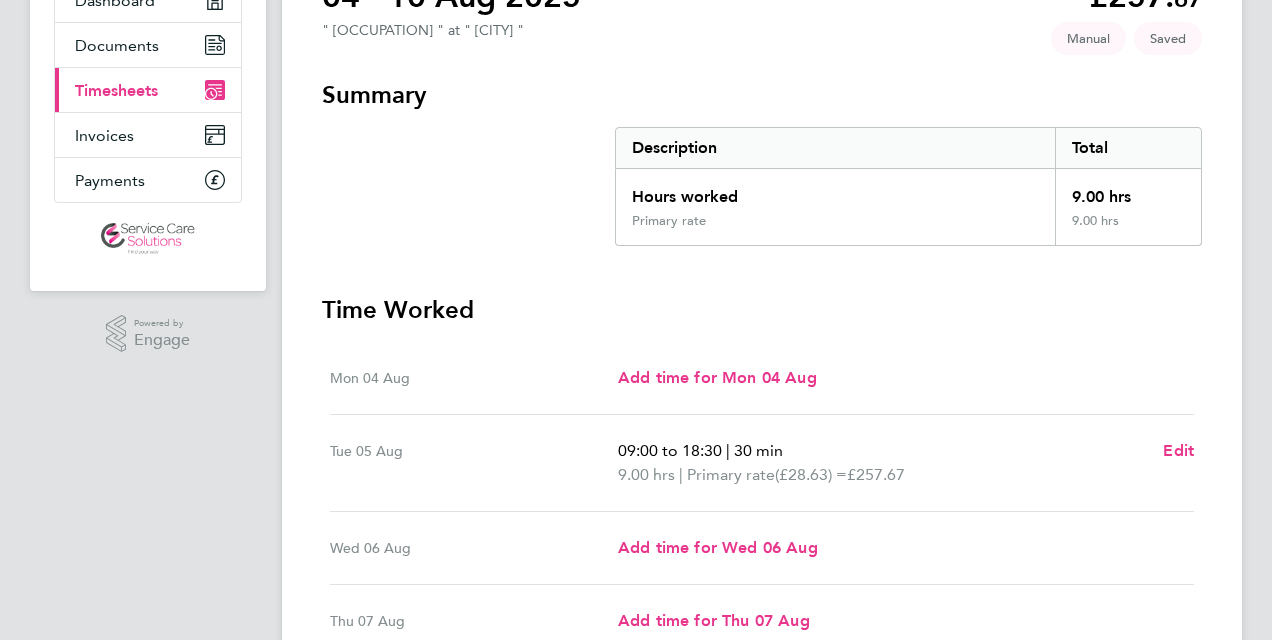 scroll, scrollTop: 280, scrollLeft: 0, axis: vertical 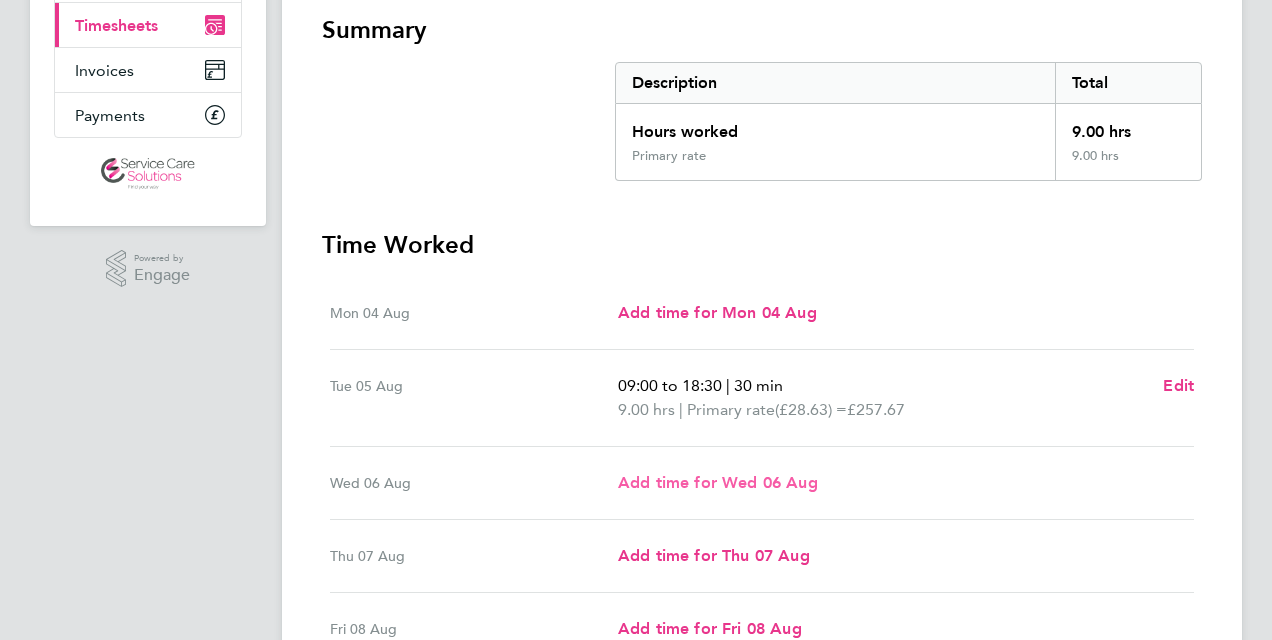 click on "Add time for Wed 06 Aug" at bounding box center [718, 482] 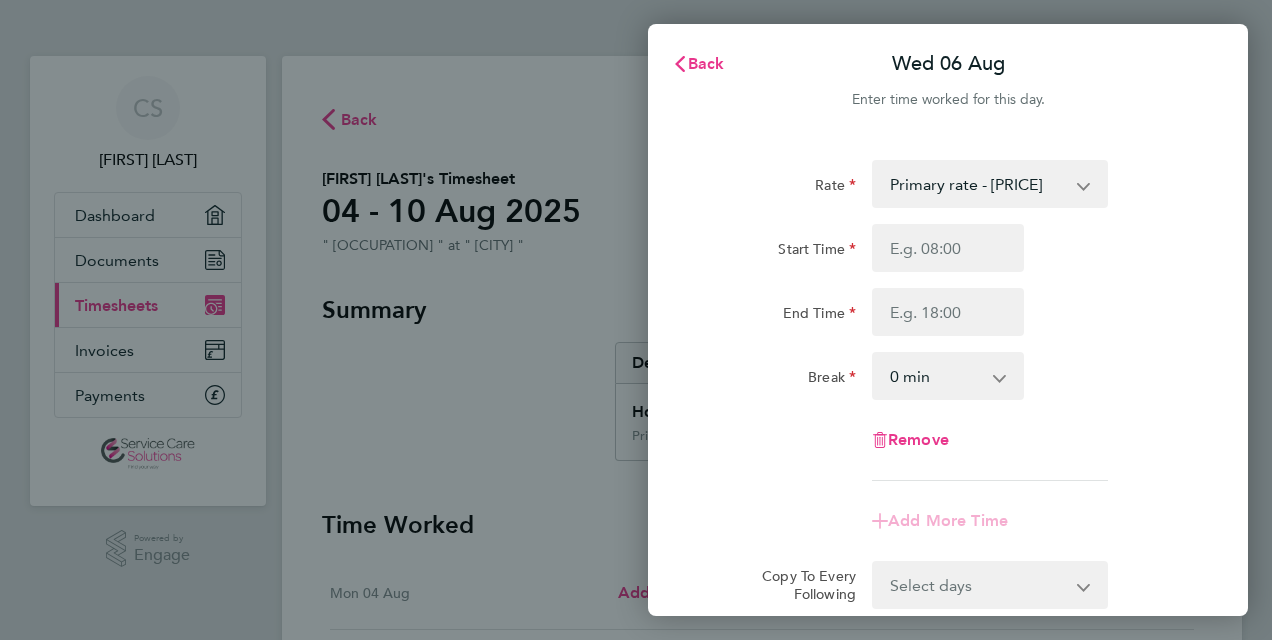 scroll, scrollTop: 0, scrollLeft: 0, axis: both 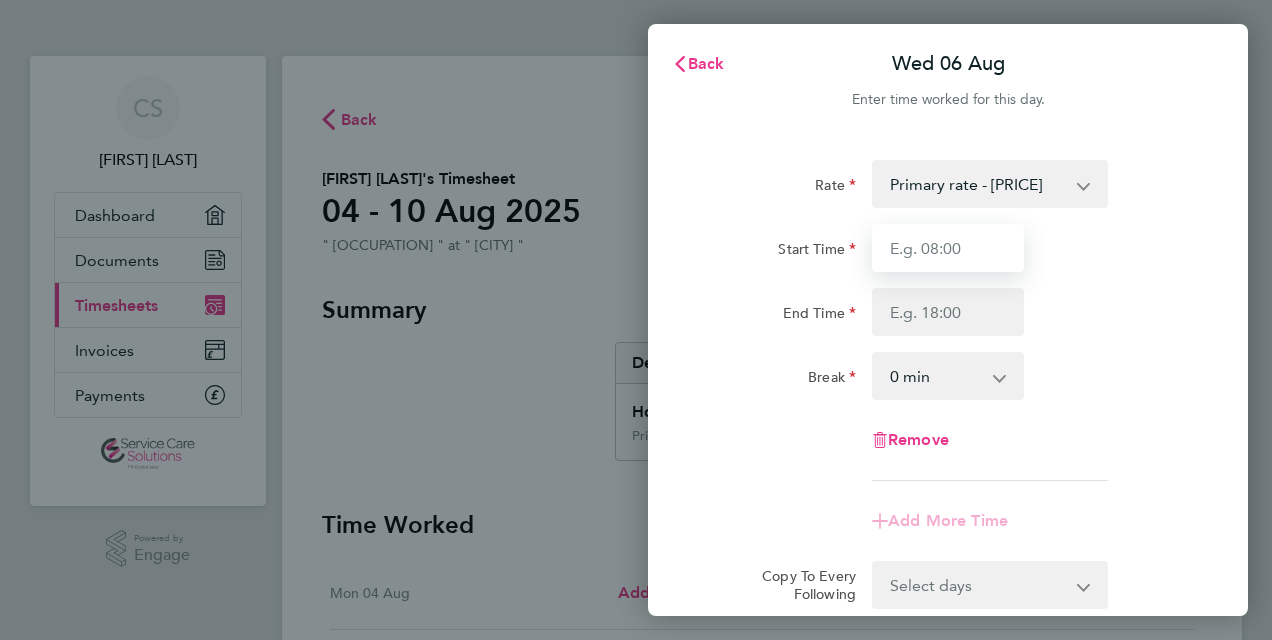 click on "Start Time" at bounding box center [948, 248] 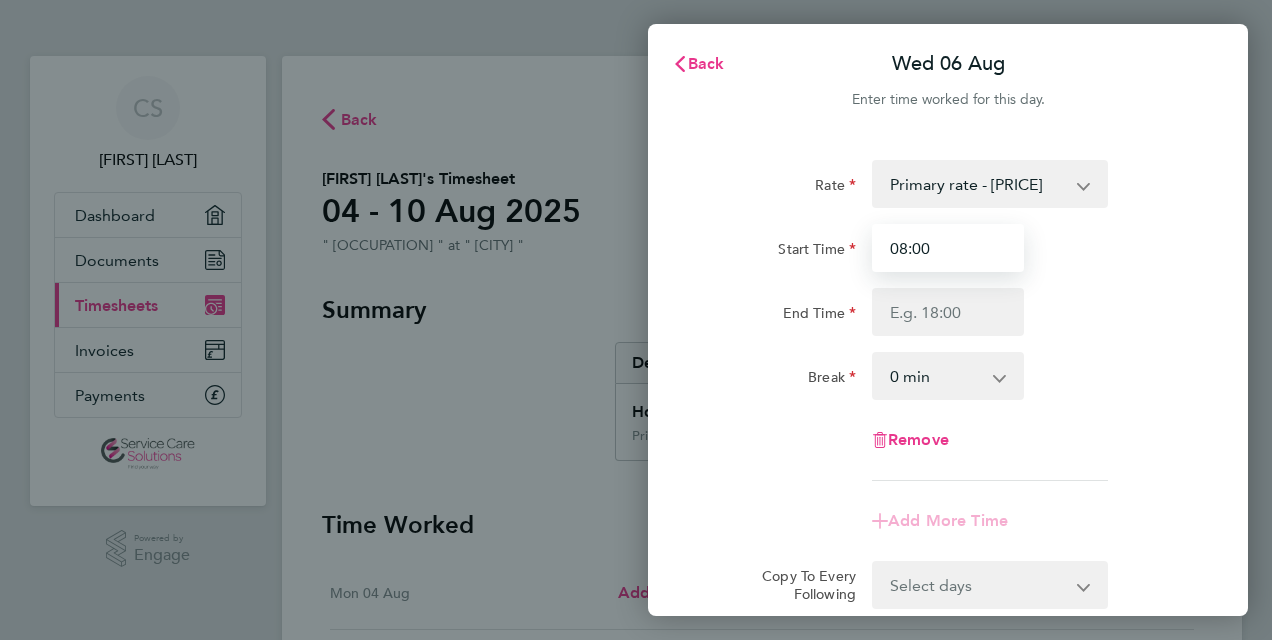 type on "08:00" 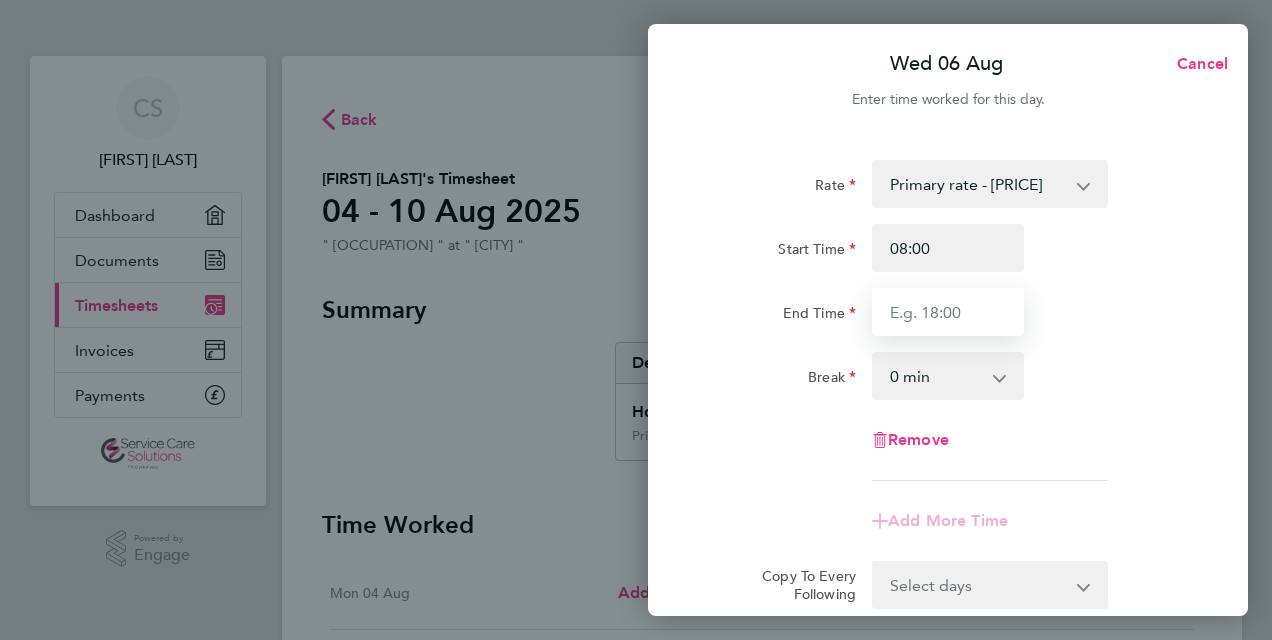 click on "End Time" at bounding box center (948, 312) 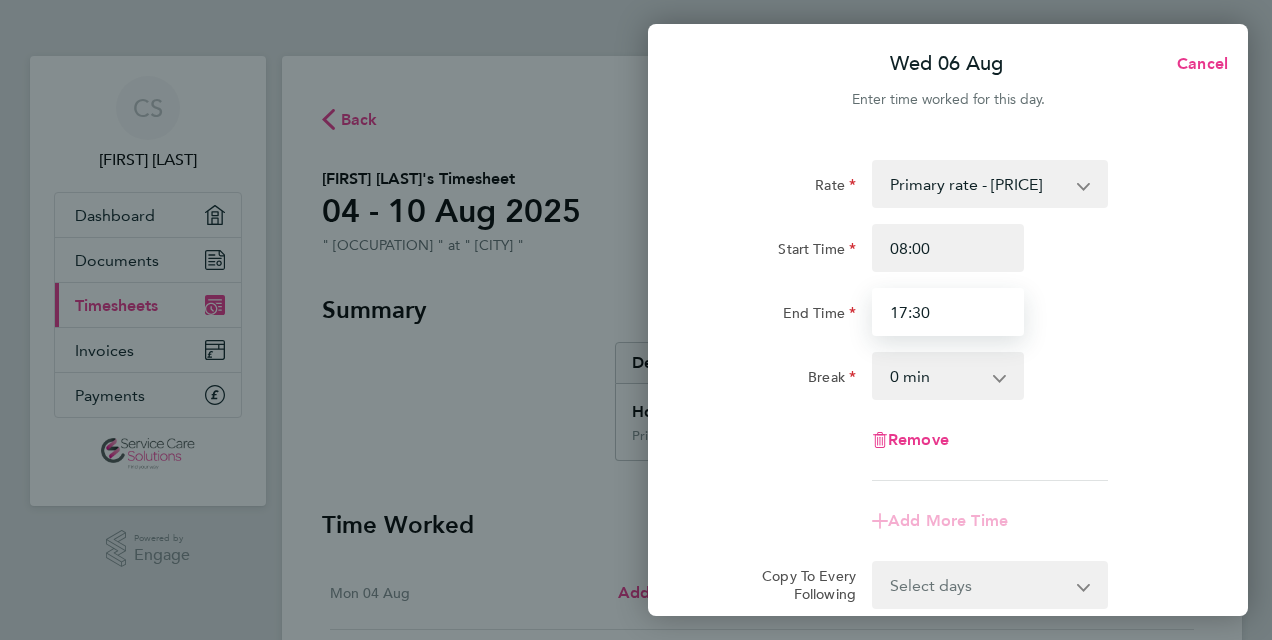 type on "17:30" 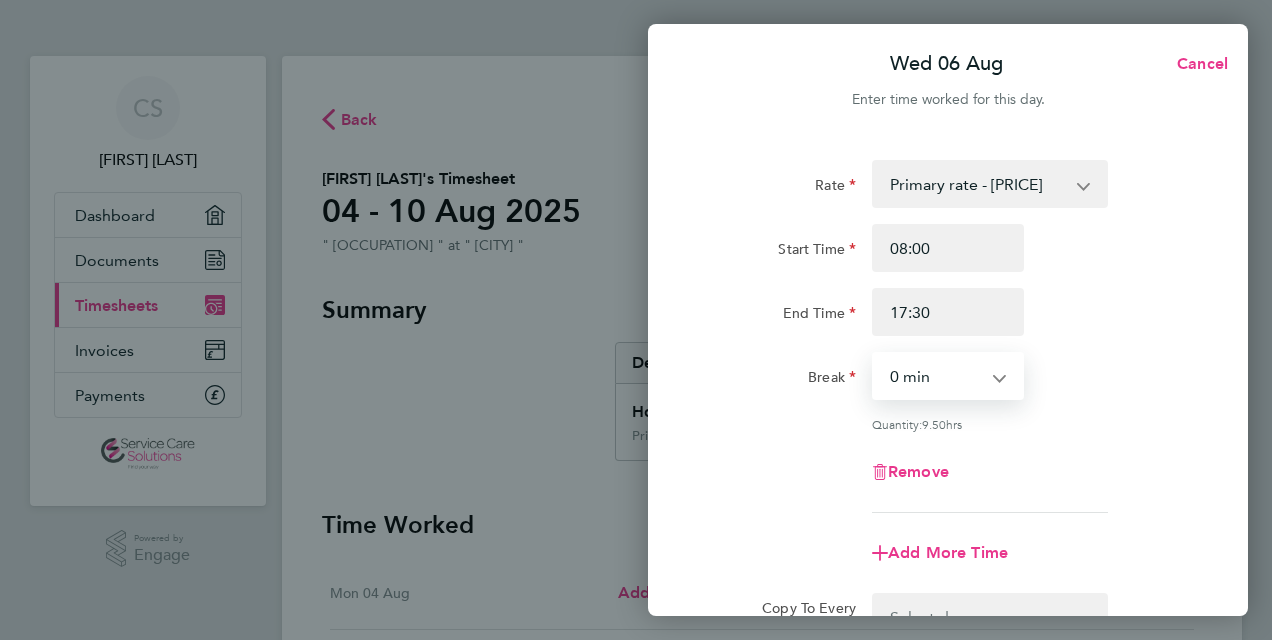 click on "0 min   15 min   30 min   45 min   60 min   75 min   90 min" at bounding box center [936, 376] 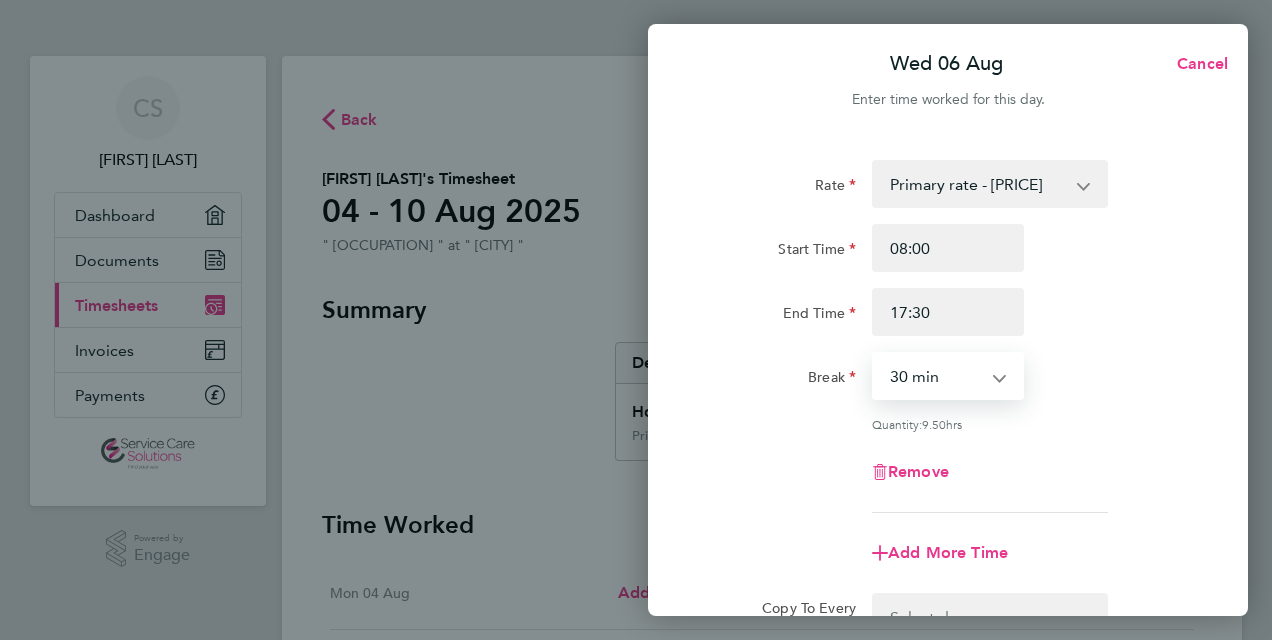 click on "0 min   15 min   30 min   45 min   60 min   75 min   90 min" at bounding box center [936, 376] 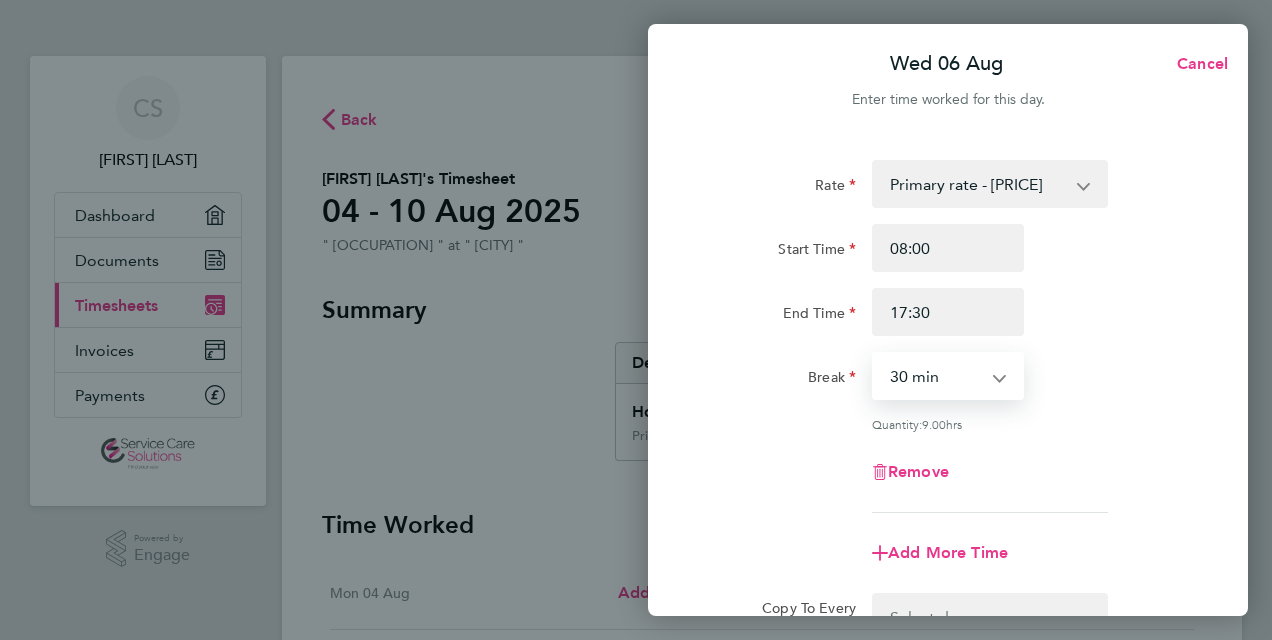 click on "Rate  Primary rate - [PRICE]
Start Time 08:00 End Time 17:30 Break  0 min   15 min   30 min   45 min   60 min   75 min   90 min
Quantity:  9.00  hrs
Remove
Add More Time" 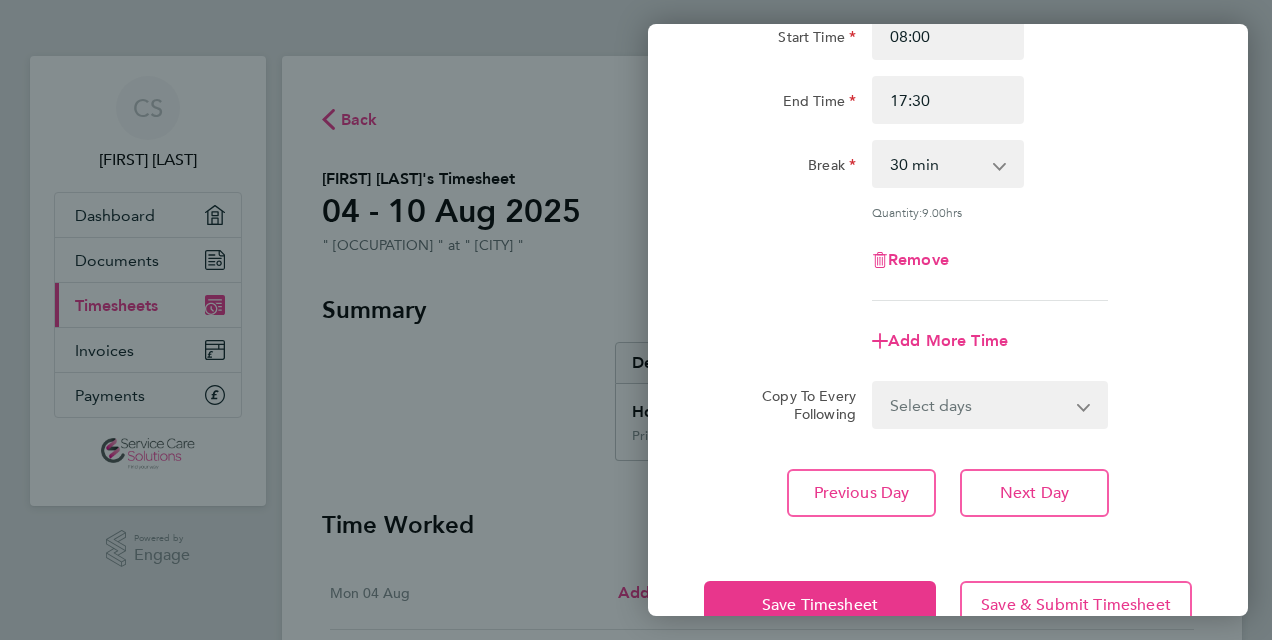 scroll, scrollTop: 263, scrollLeft: 0, axis: vertical 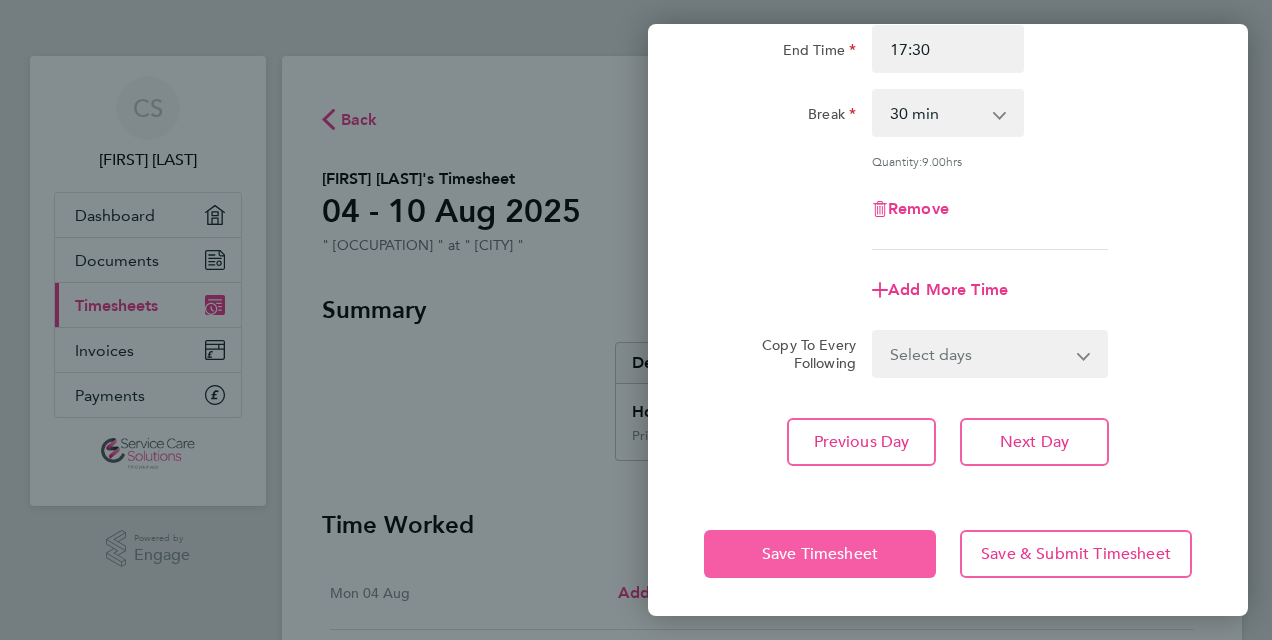 click on "Save Timesheet" 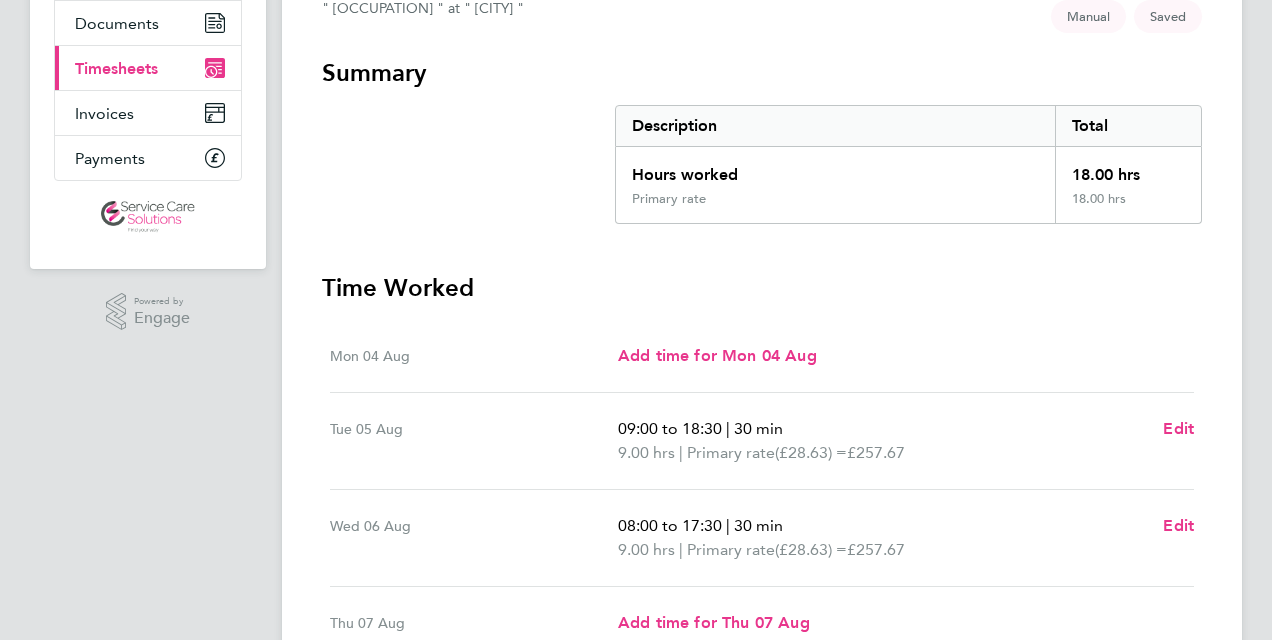 scroll, scrollTop: 320, scrollLeft: 0, axis: vertical 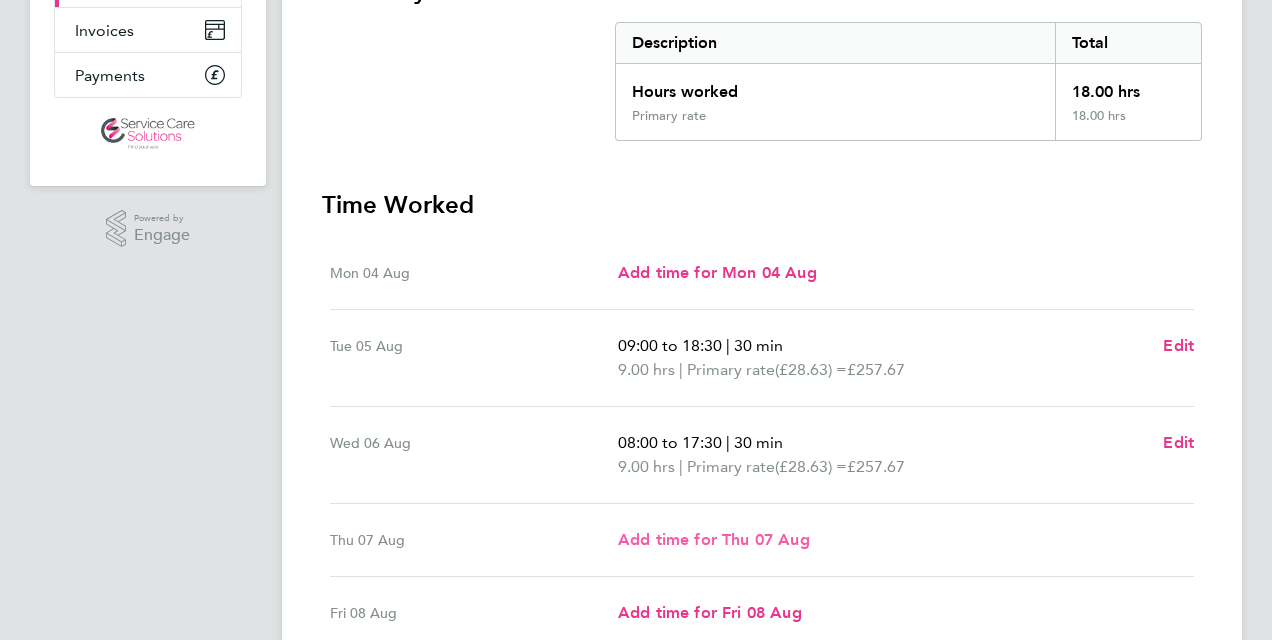 click on "Add time for Thu 07 Aug" at bounding box center [714, 539] 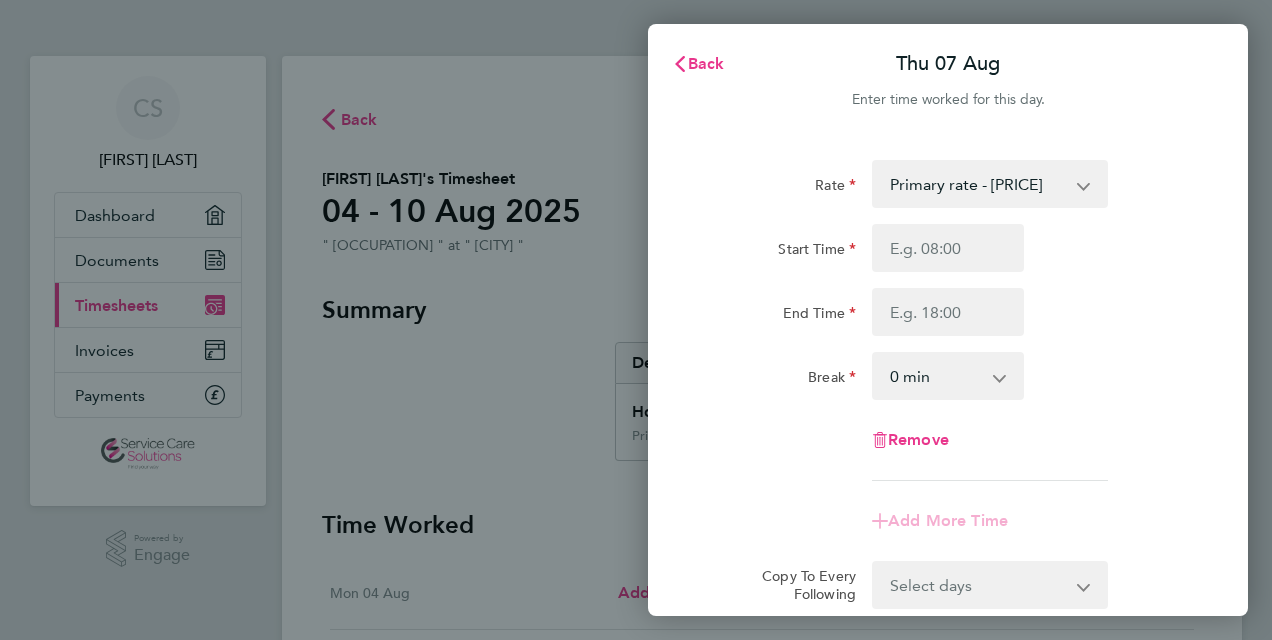 scroll, scrollTop: 0, scrollLeft: 0, axis: both 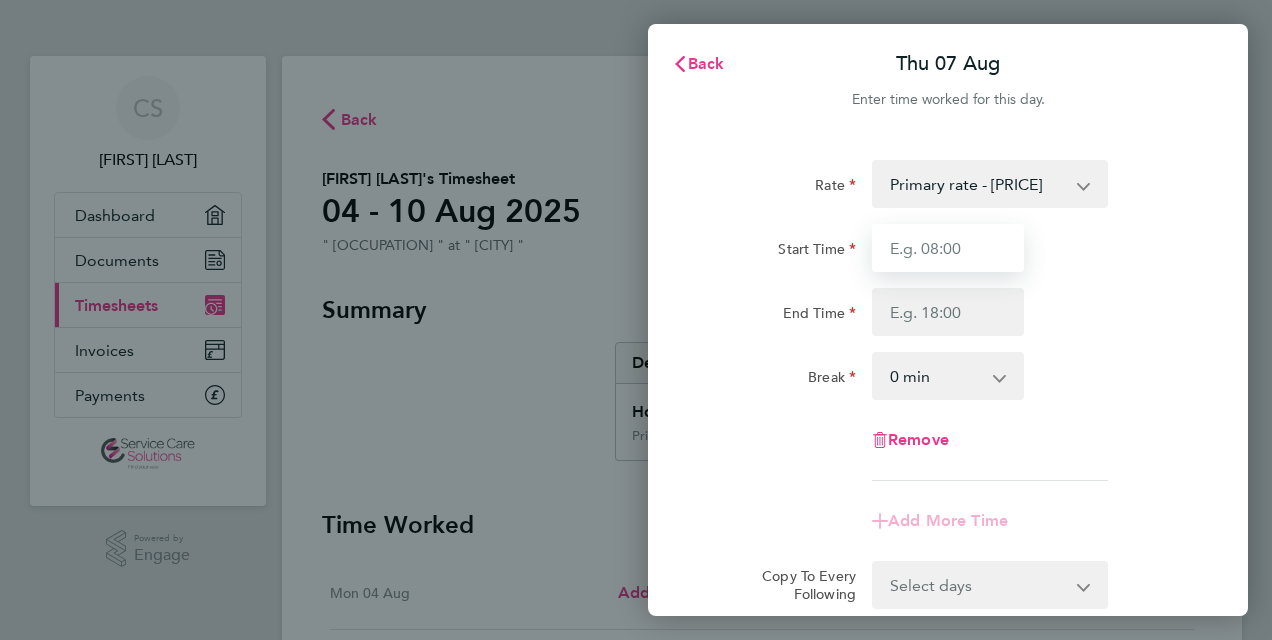 click on "Start Time" at bounding box center [948, 248] 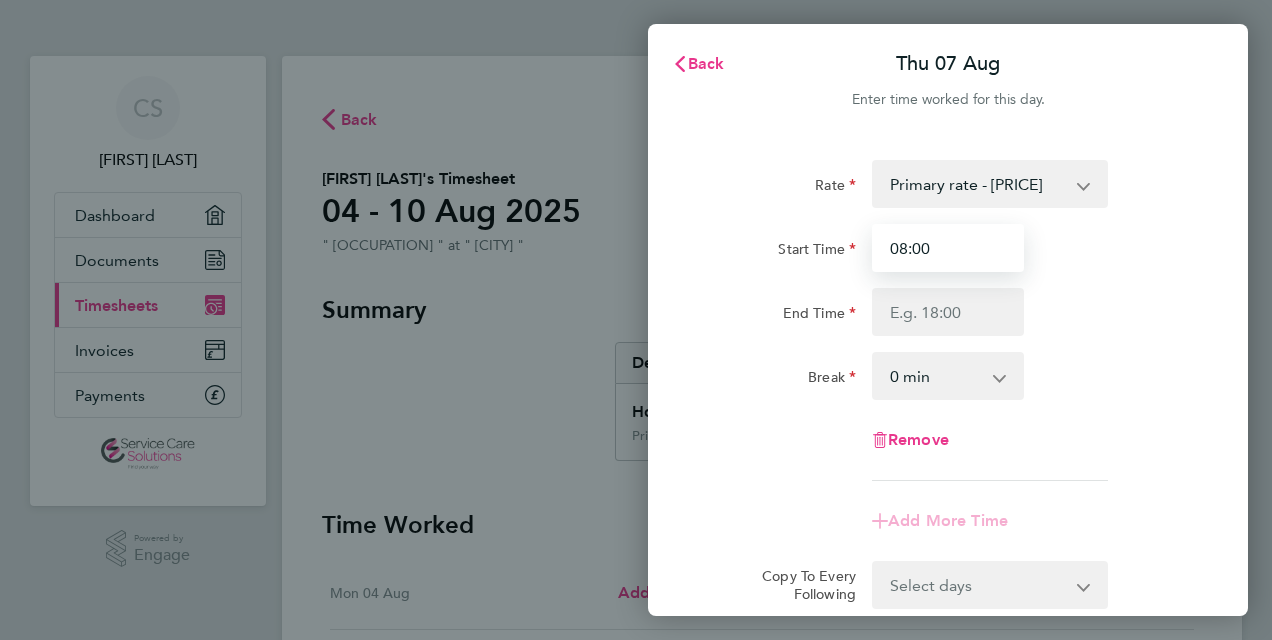 type on "08:00" 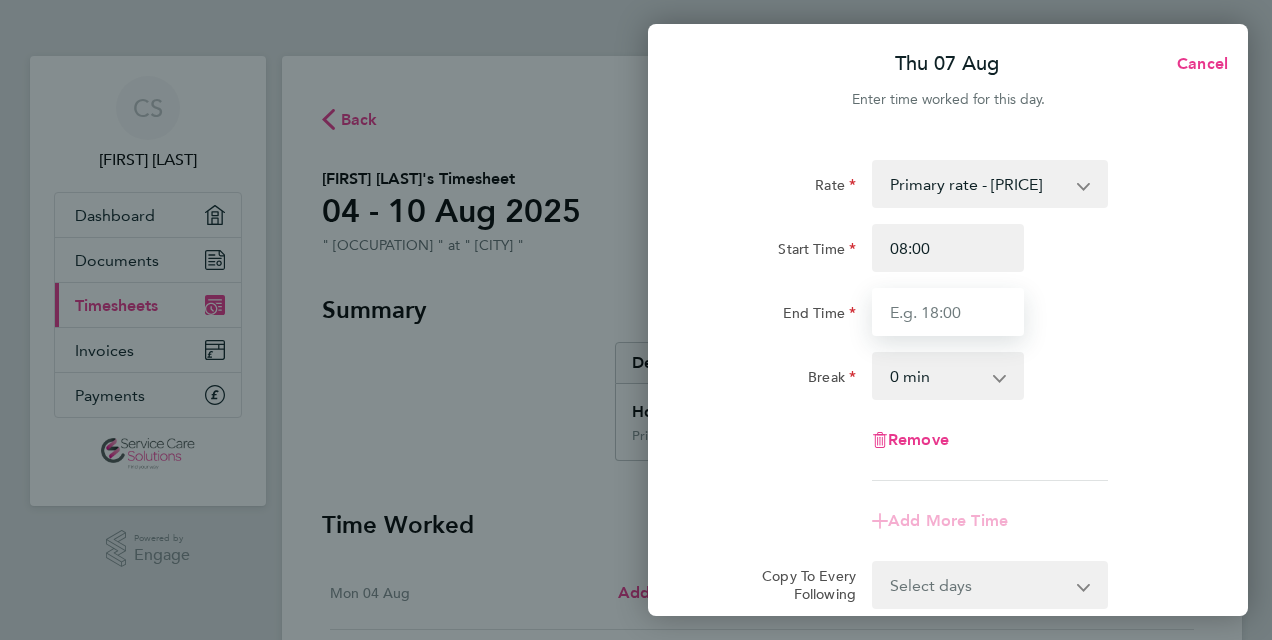 click on "End Time" at bounding box center (948, 312) 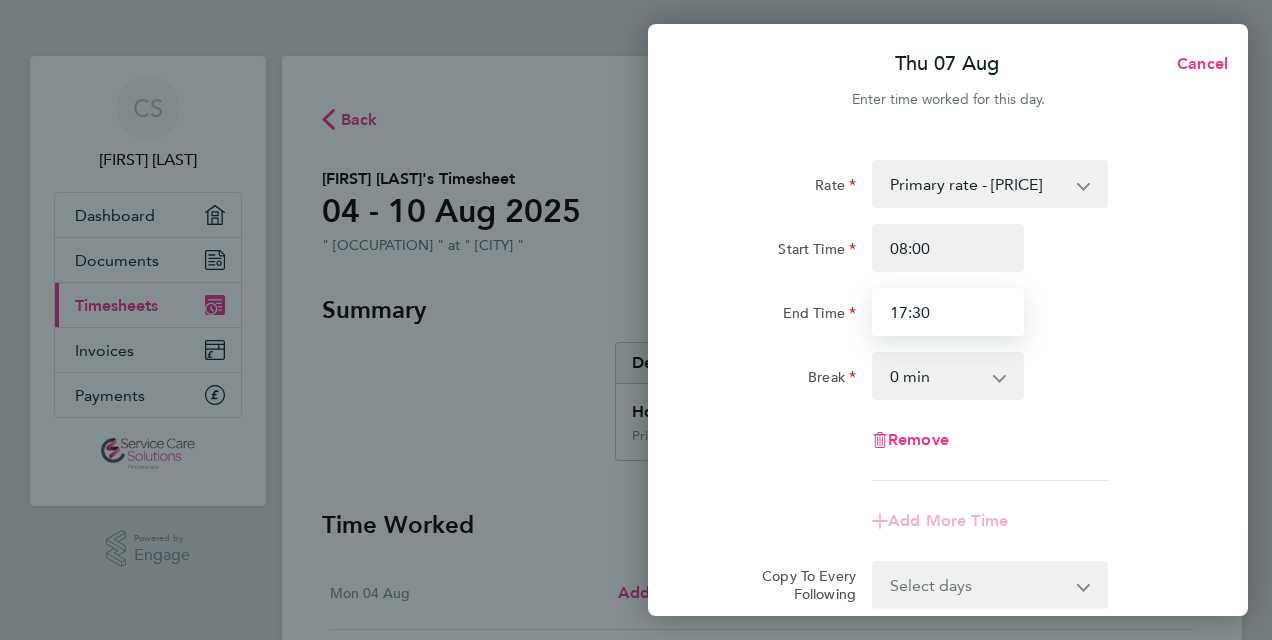 type on "17:30" 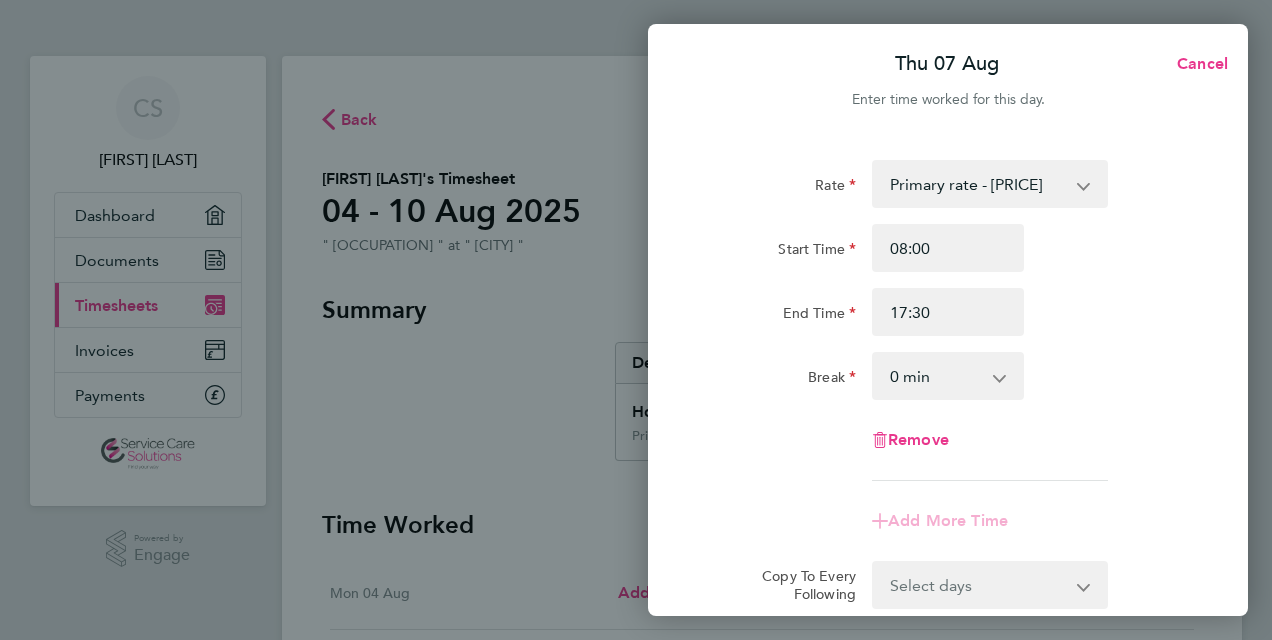click 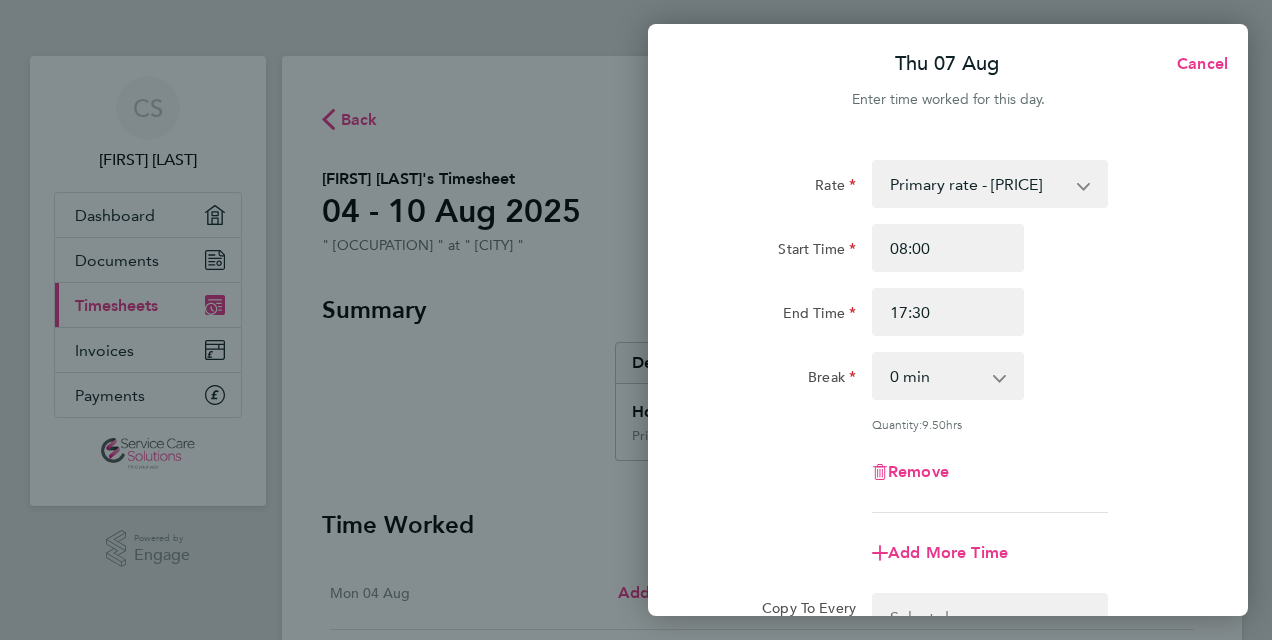 click on "Add More Time" 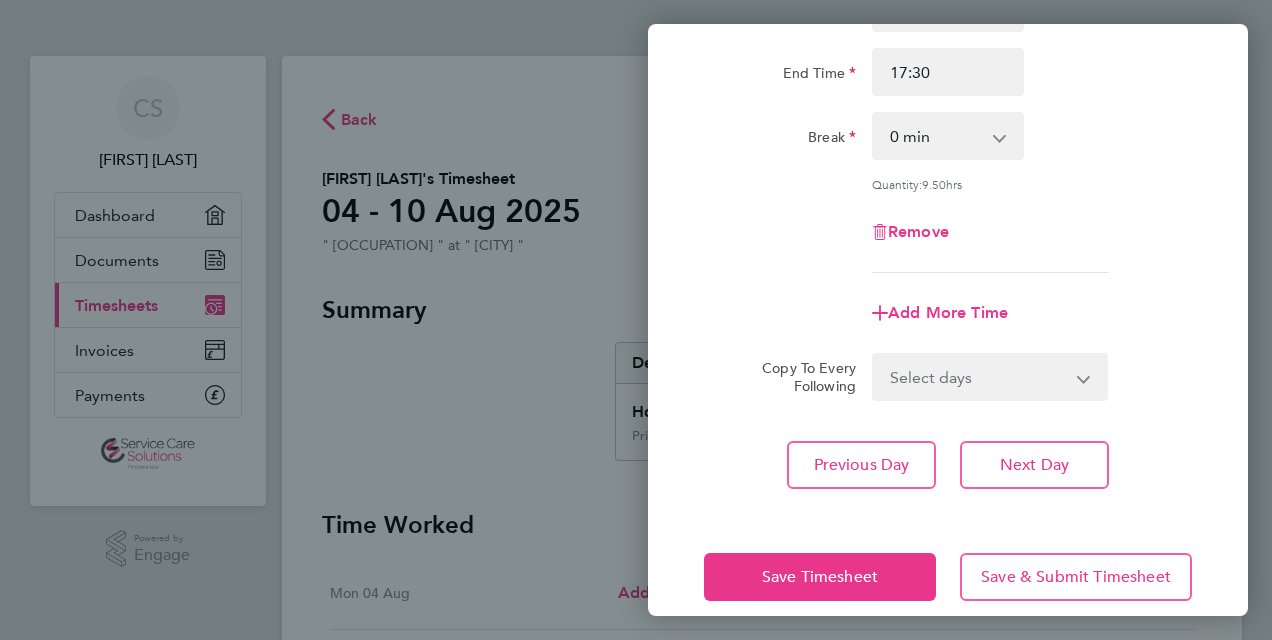 scroll, scrollTop: 263, scrollLeft: 0, axis: vertical 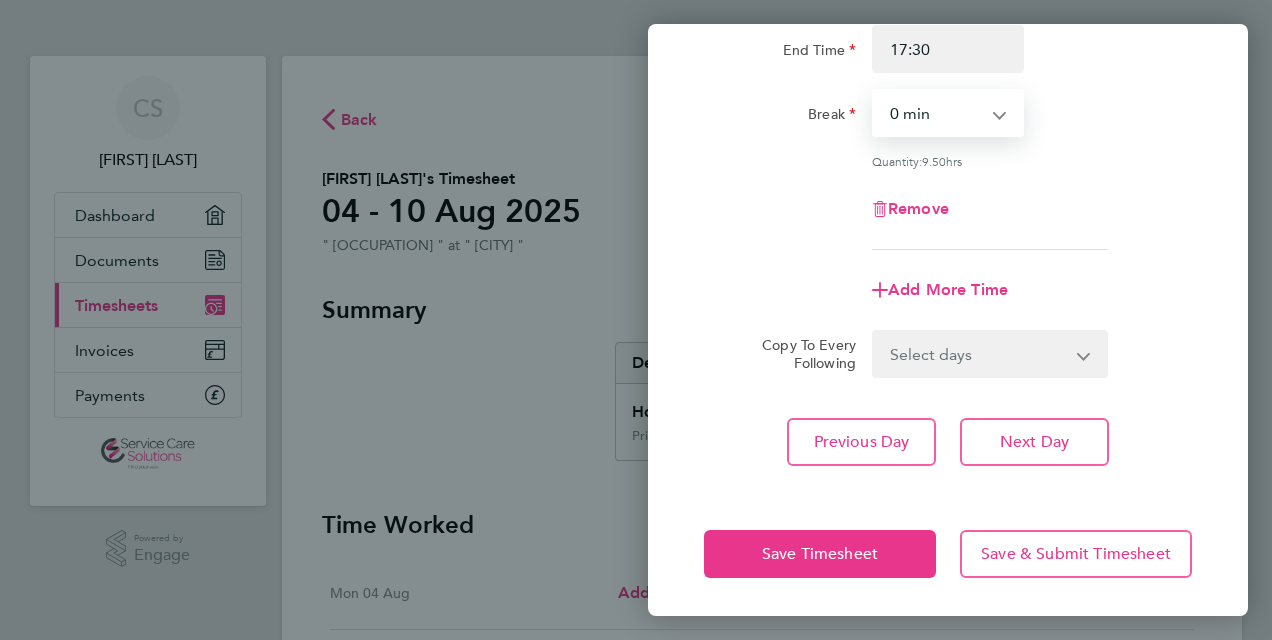 click on "0 min   15 min   30 min   45 min   60 min   75 min   90 min" at bounding box center [936, 113] 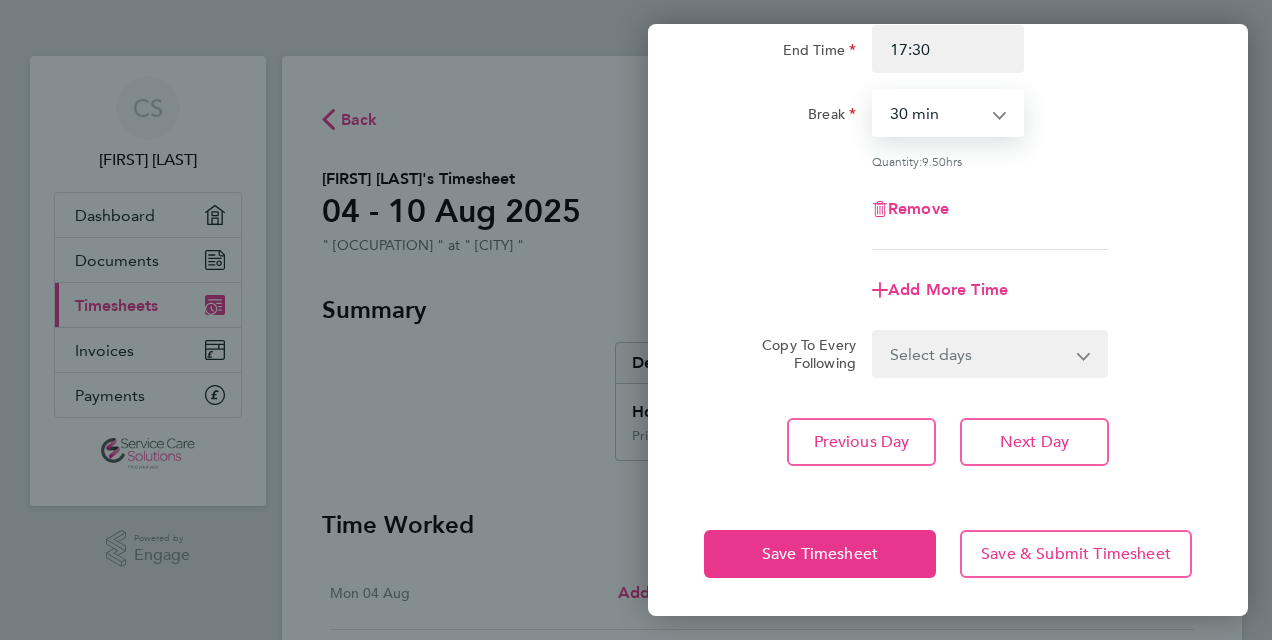 click on "0 min   15 min   30 min   45 min   60 min   75 min   90 min" at bounding box center (936, 113) 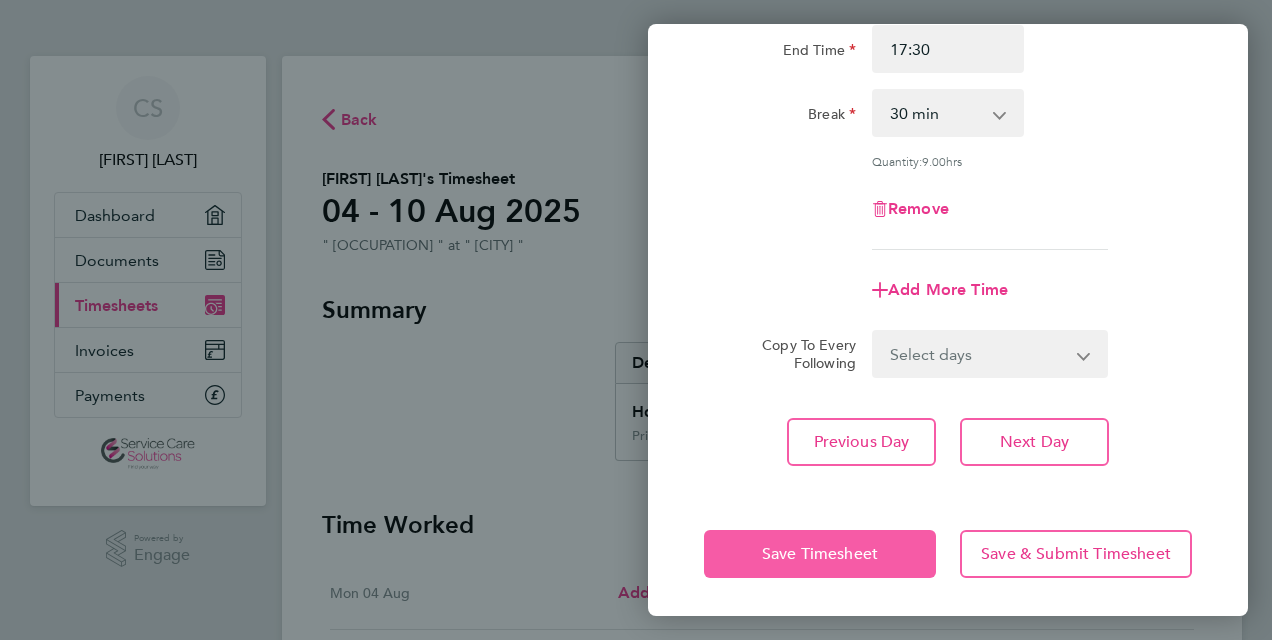 click on "Save Timesheet" 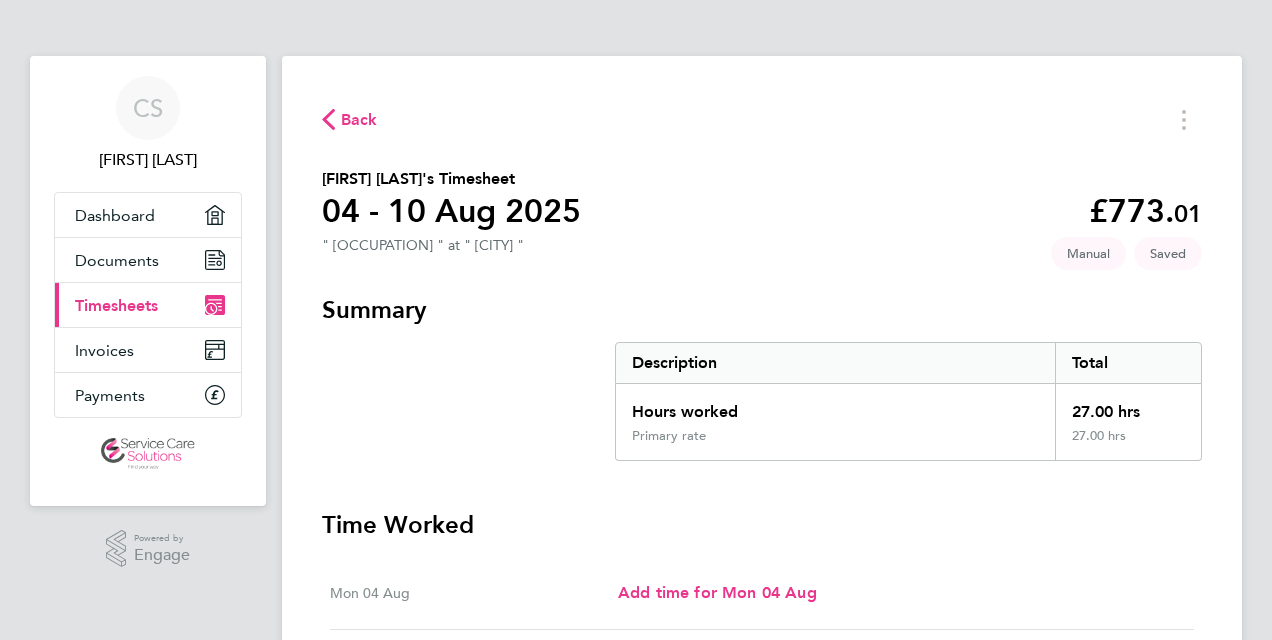 click on "Time Worked   Mon 04 Aug   Add time for Mon 04 Aug   Add time for Mon 04 Aug   Tue 05 Aug   09:00 to 18:30   |   30 min   9.00 hrs   |   Primary rate   ([CURRENCY][PRICE]) =   [CURRENCY][PRICE]   Edit   Wed 06 Aug   08:00 to 17:30   |   30 min   9.00 hrs   |   Primary rate   ([CURRENCY][PRICE]) =   [CURRENCY][PRICE]   Edit   Thu 07 Aug   08:00 to 17:30   |   30 min   9.00 hrs   |   Primary rate   ([CURRENCY][PRICE]) =   [CURRENCY][PRICE]   Edit   Fri 08 Aug   Add time for Fri 08 Aug   Add time for Fri 08 Aug   Sat 09 Aug   Add time for Sat 09 Aug   Add time for Sat 09 Aug   Sun 10 Aug   Add time for Sun 10 Aug   Add time for Sun 10 Aug   Submit For Approval" at bounding box center (762, 872) 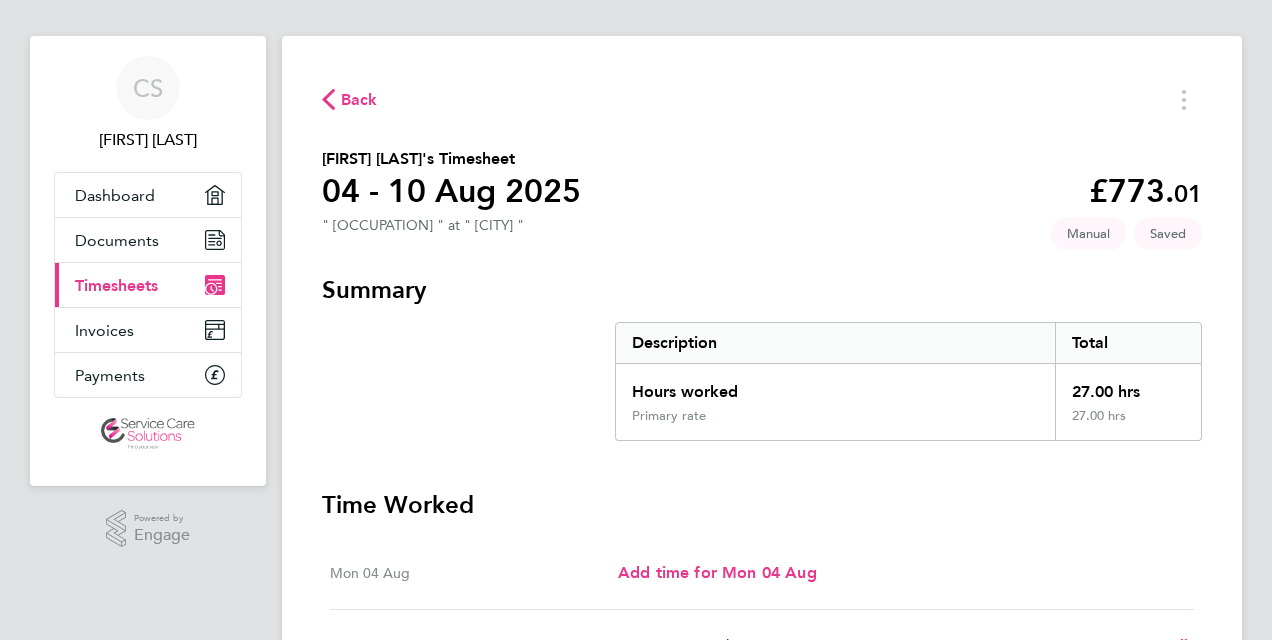 scroll, scrollTop: 0, scrollLeft: 0, axis: both 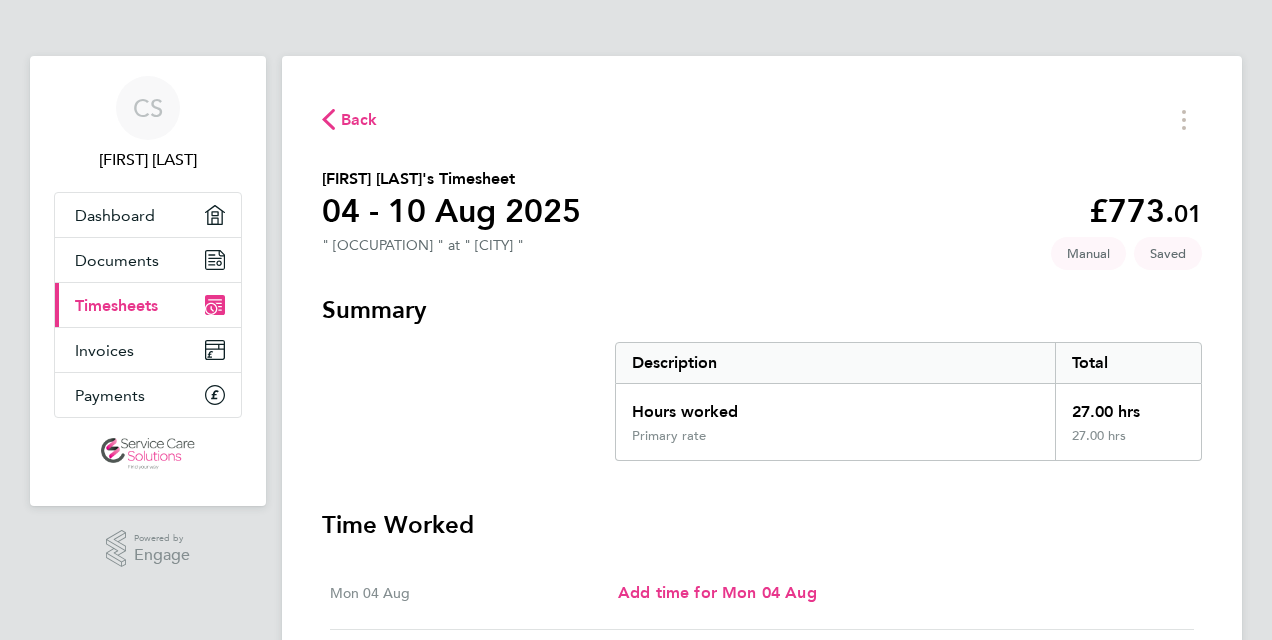 click on "Back" 